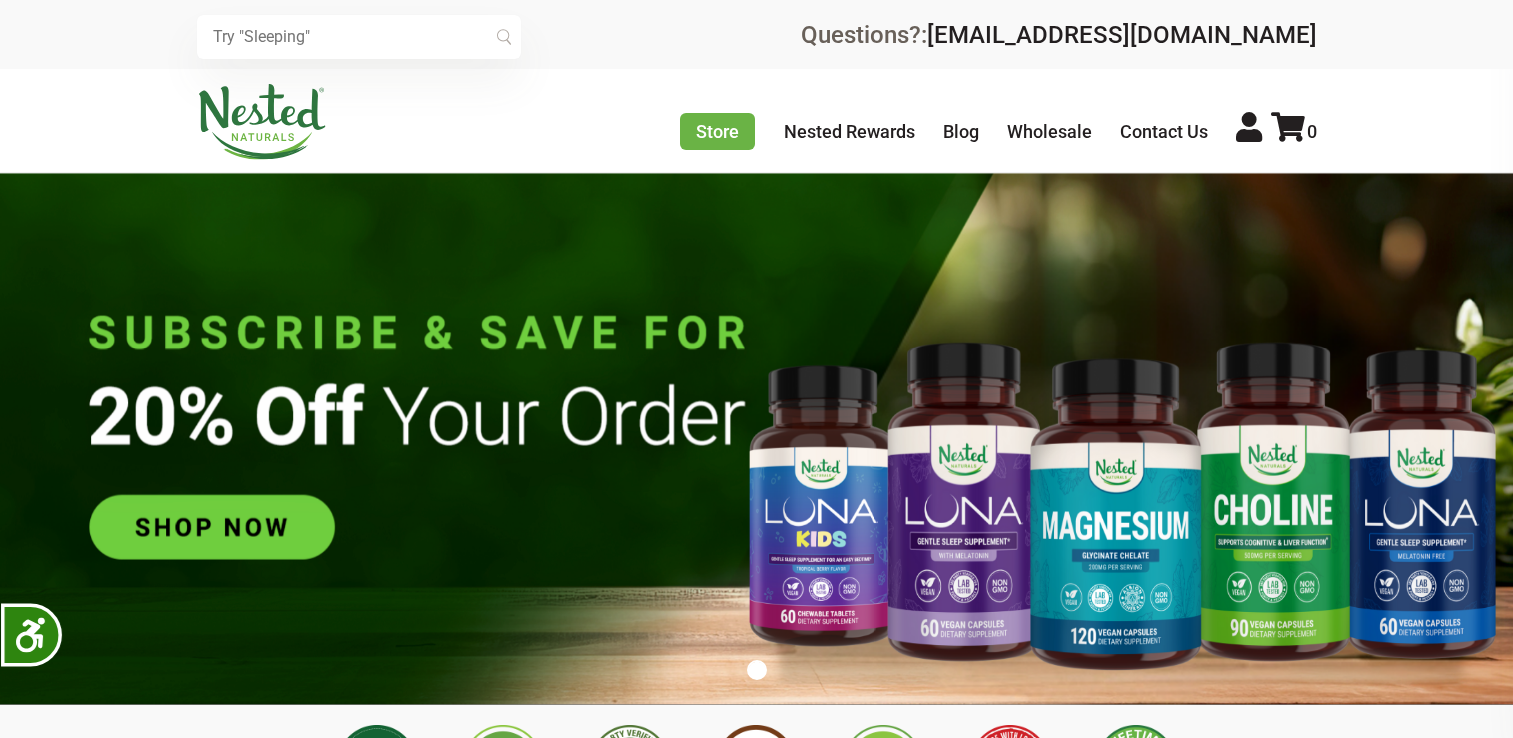 scroll, scrollTop: 0, scrollLeft: 0, axis: both 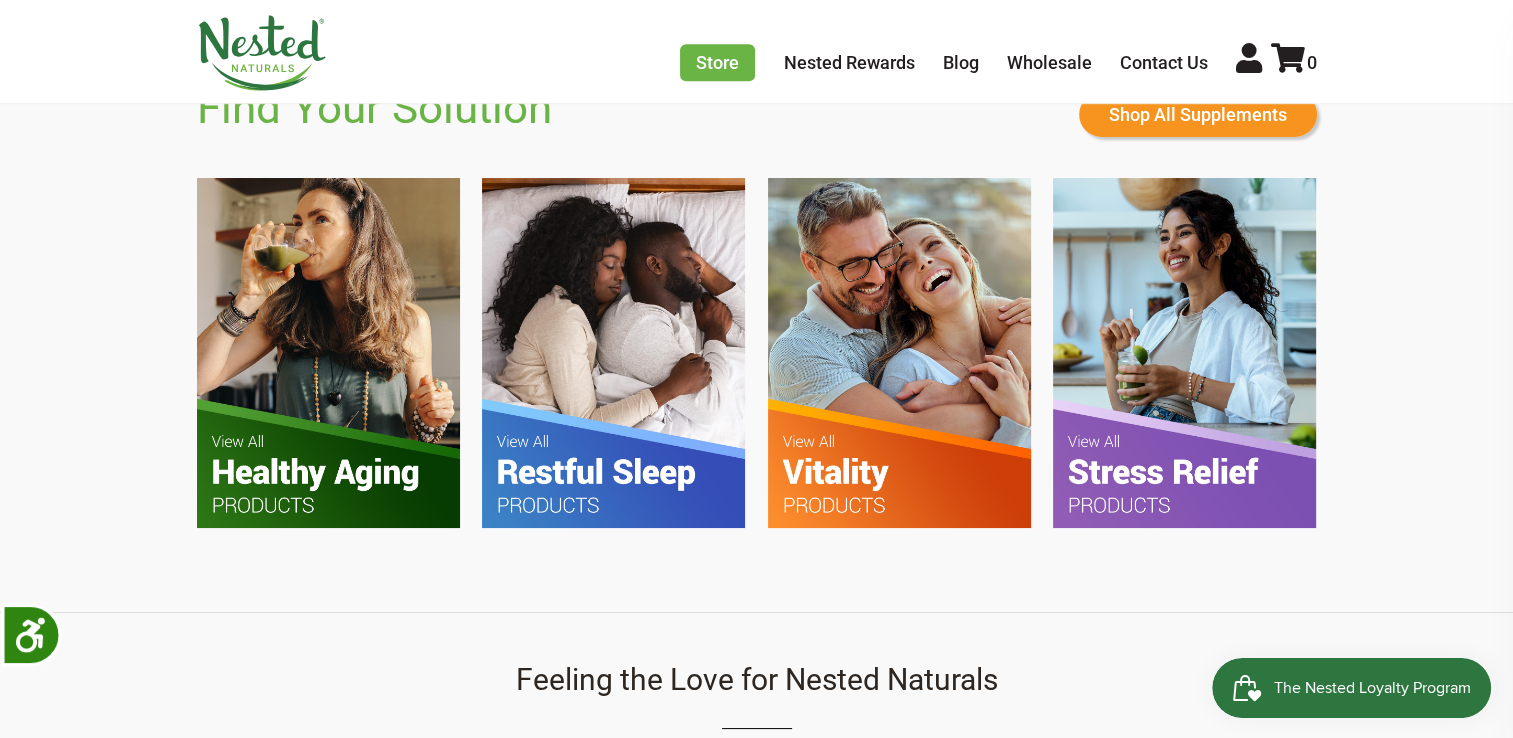 click at bounding box center (613, 352) 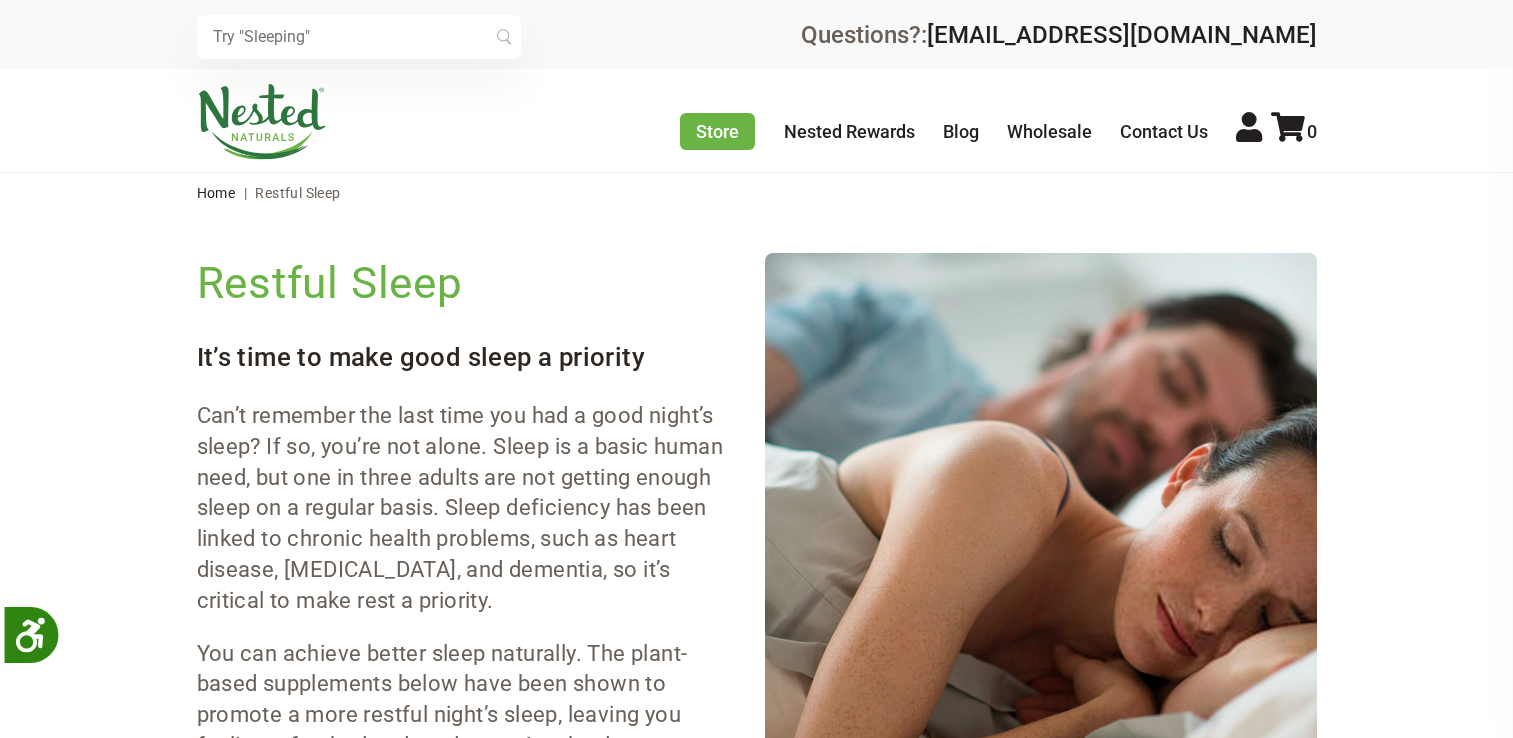 scroll, scrollTop: 0, scrollLeft: 0, axis: both 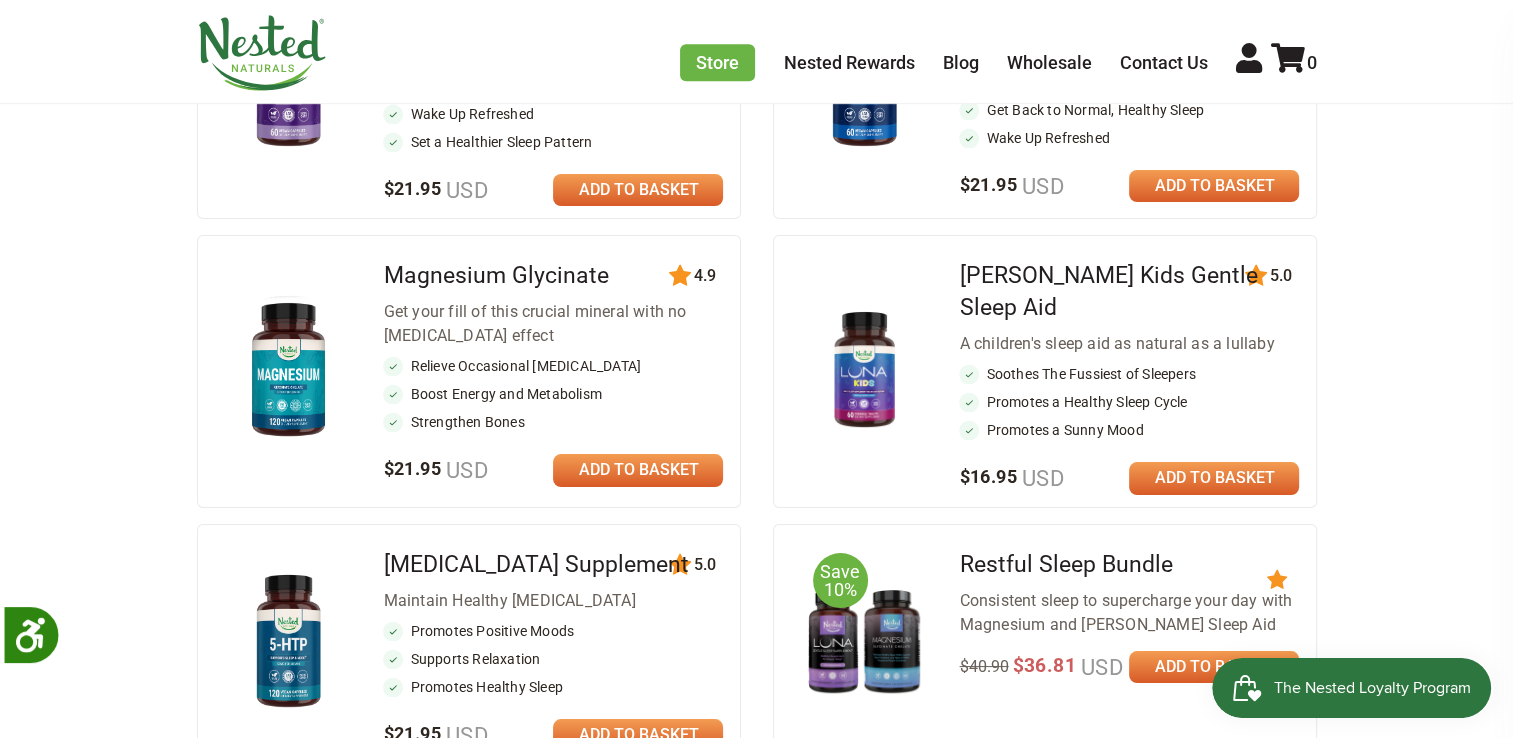 click at bounding box center (638, 190) 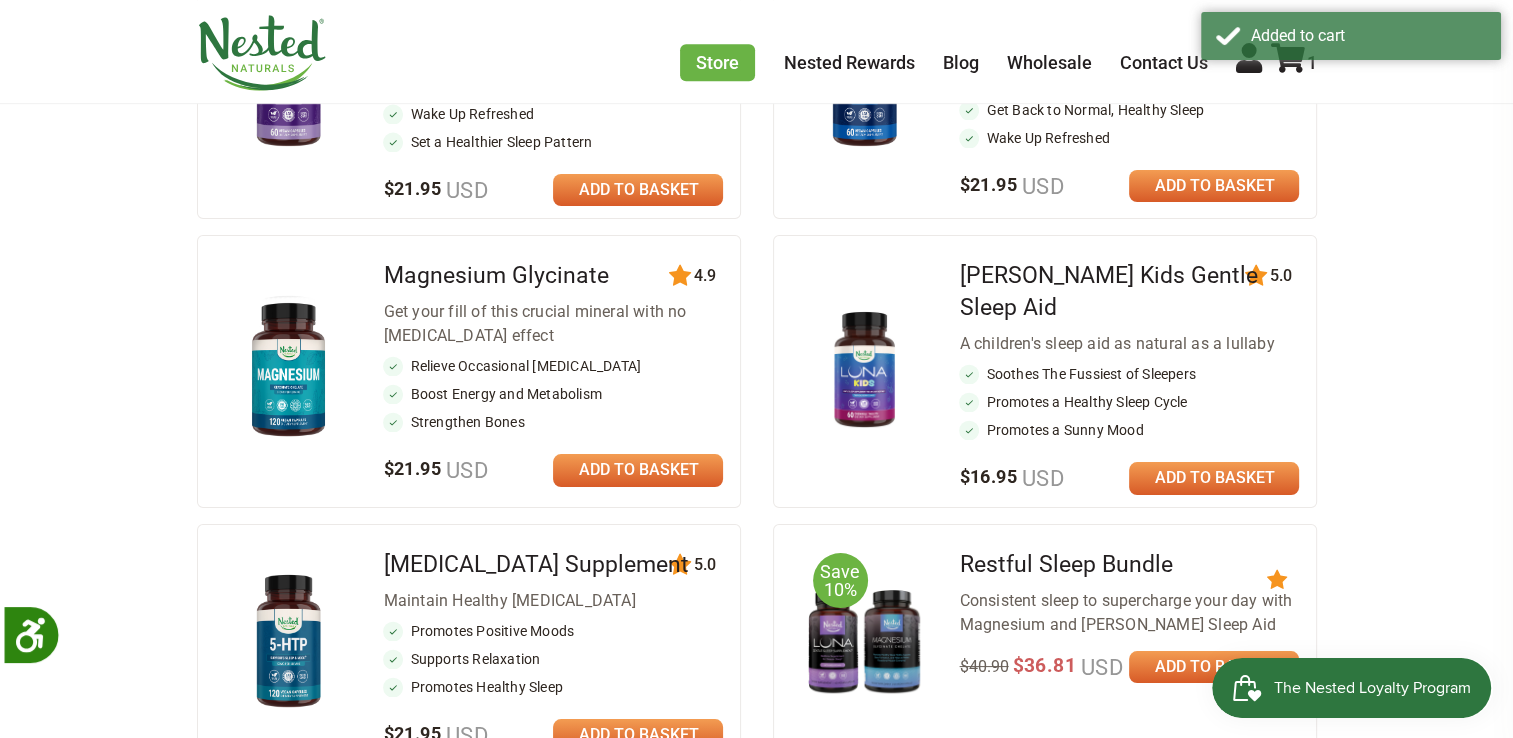 click at bounding box center [1214, 186] 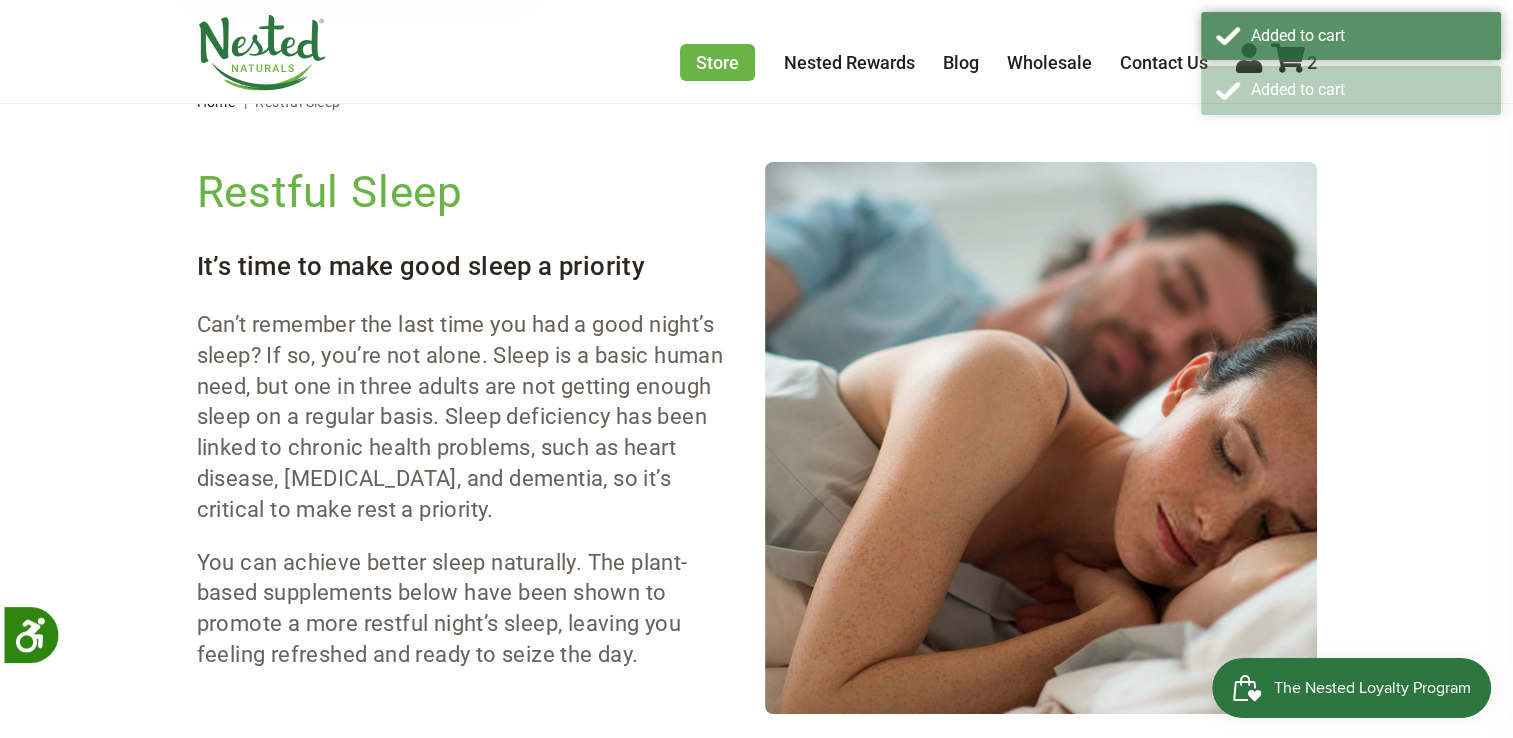 scroll, scrollTop: 0, scrollLeft: 0, axis: both 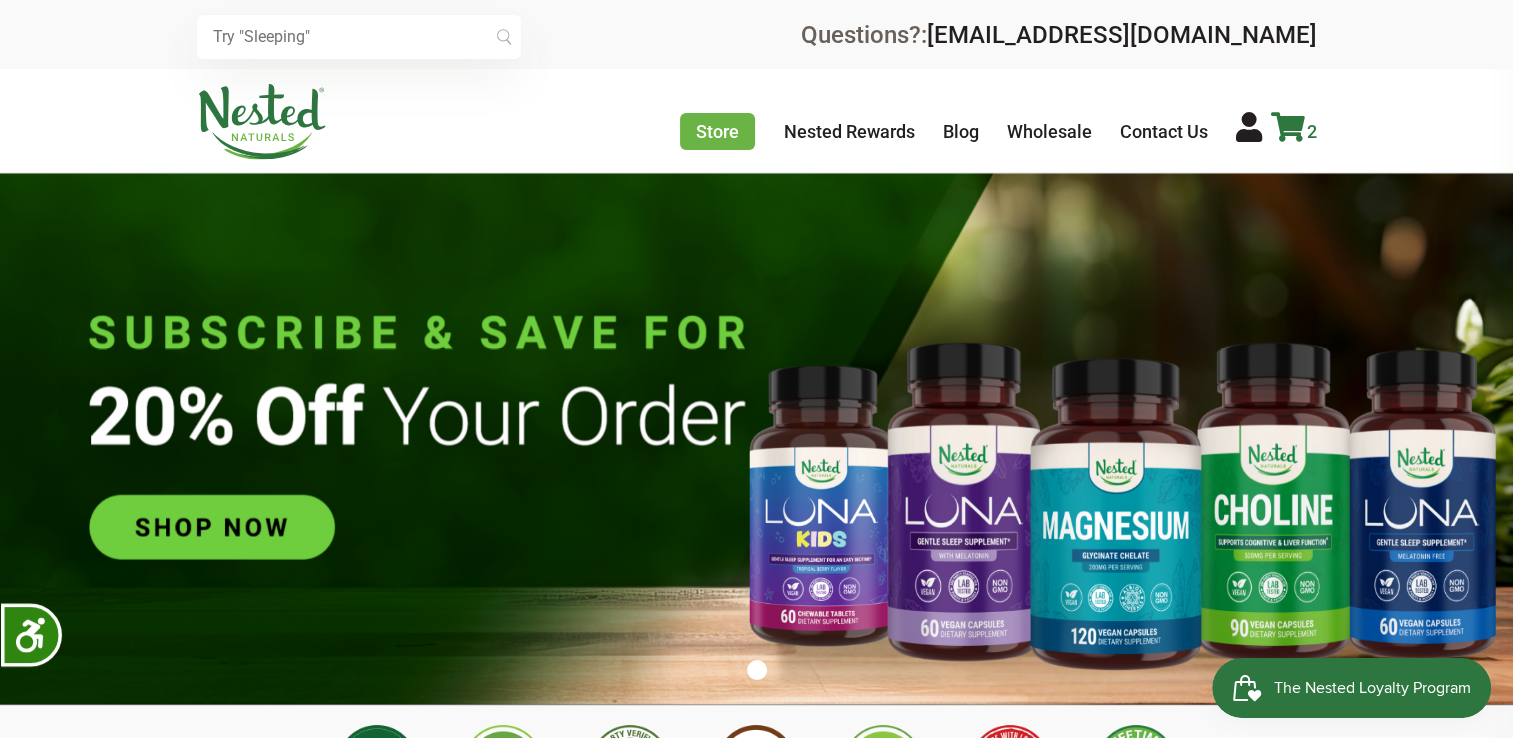 click at bounding box center [1288, 127] 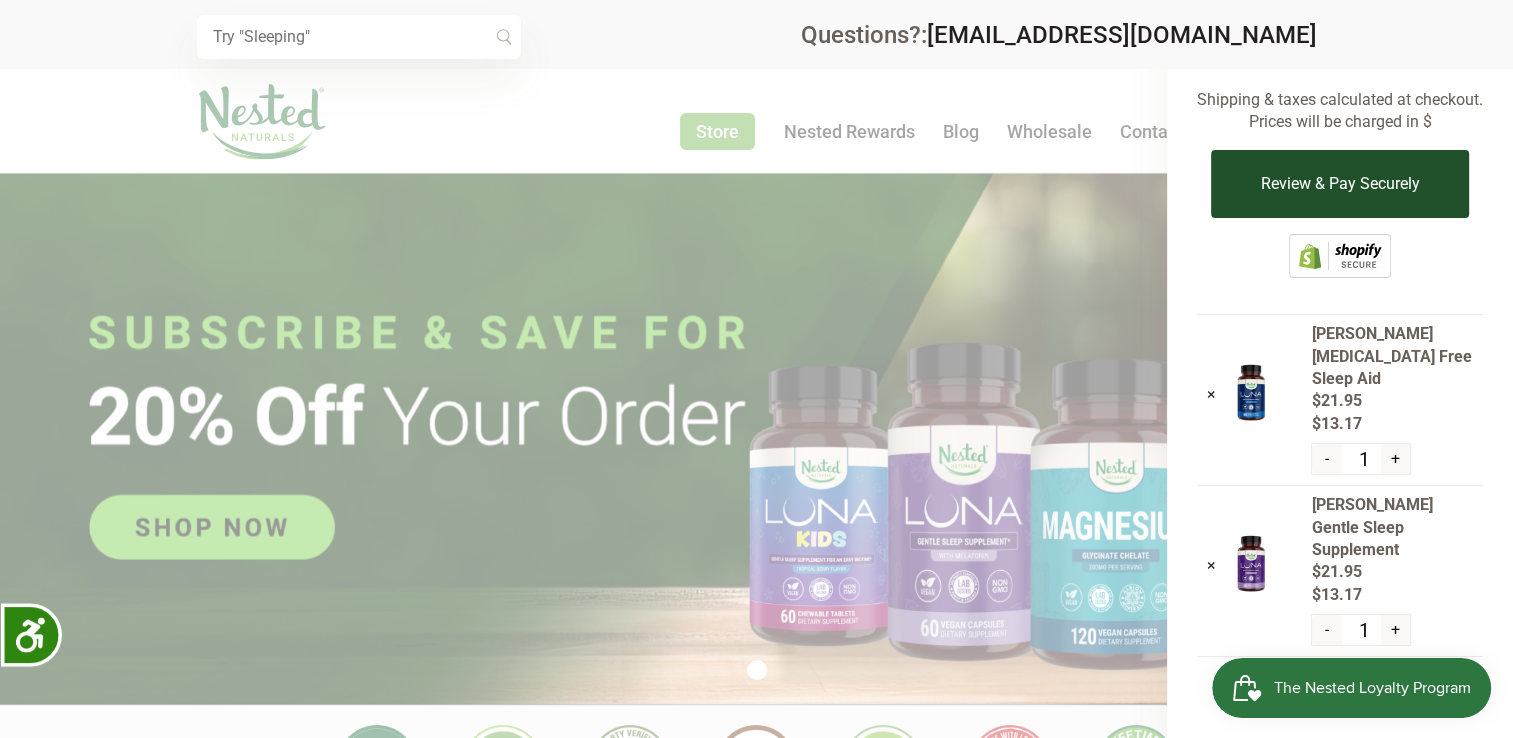 scroll, scrollTop: 259, scrollLeft: 0, axis: vertical 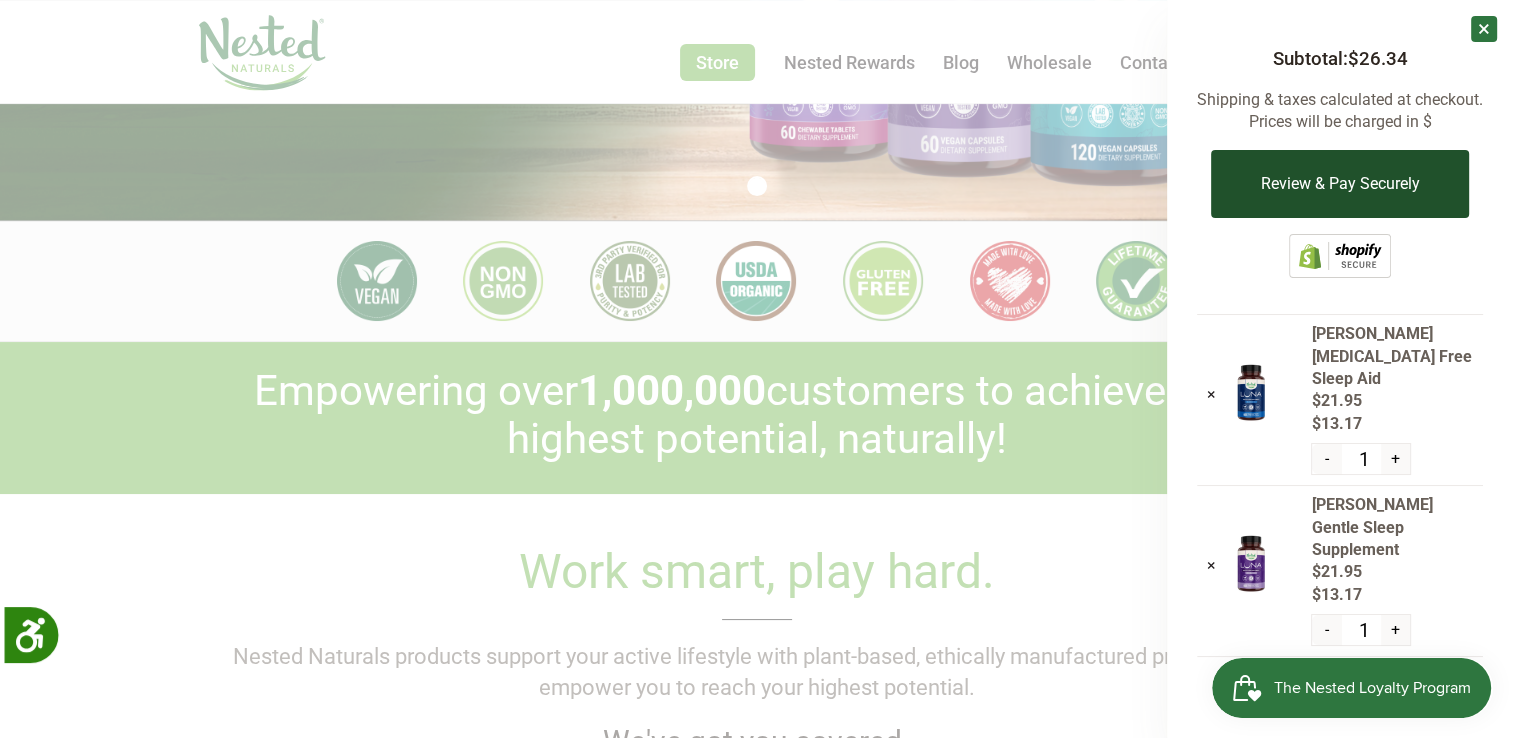 click on "Review & Pay Securely" at bounding box center [1339, 184] 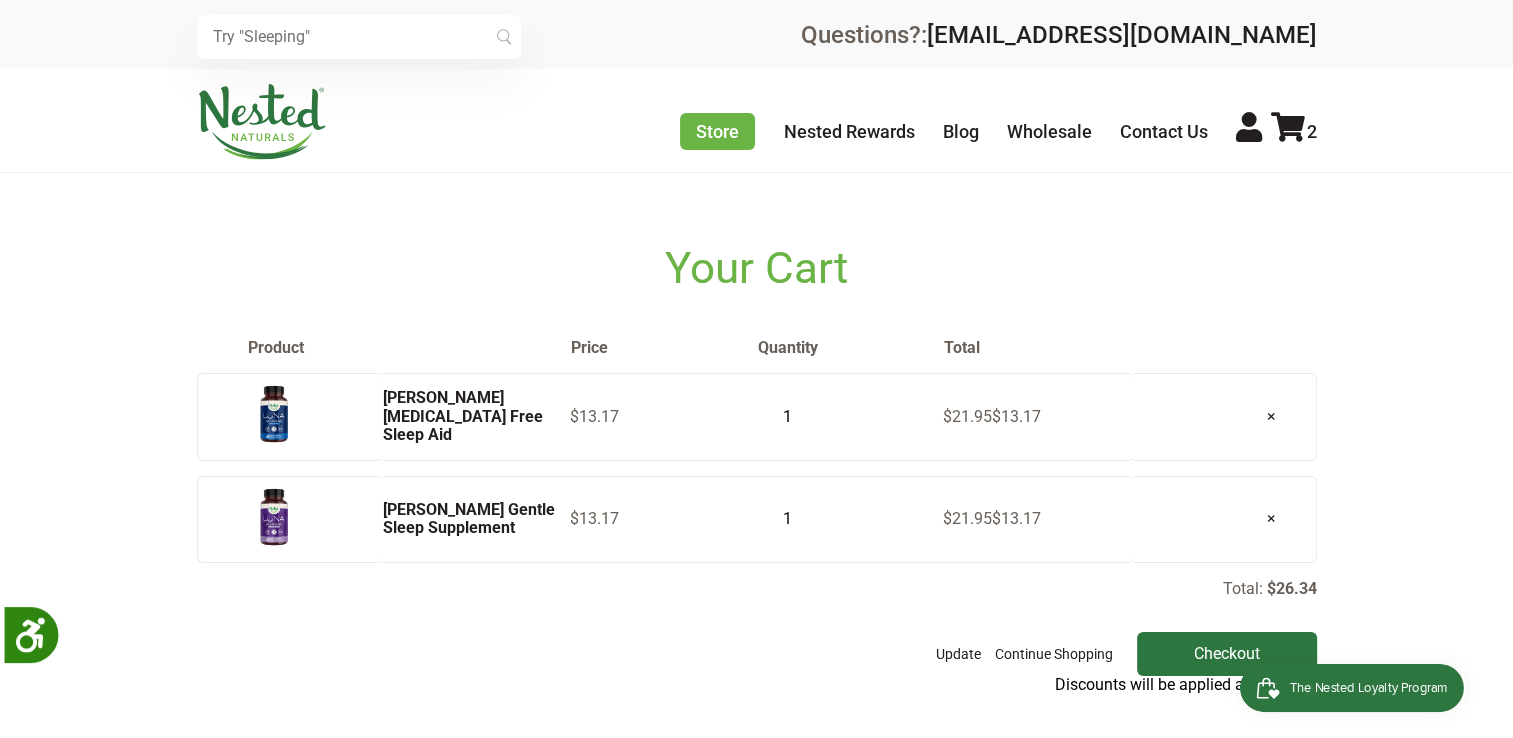 scroll, scrollTop: 0, scrollLeft: 0, axis: both 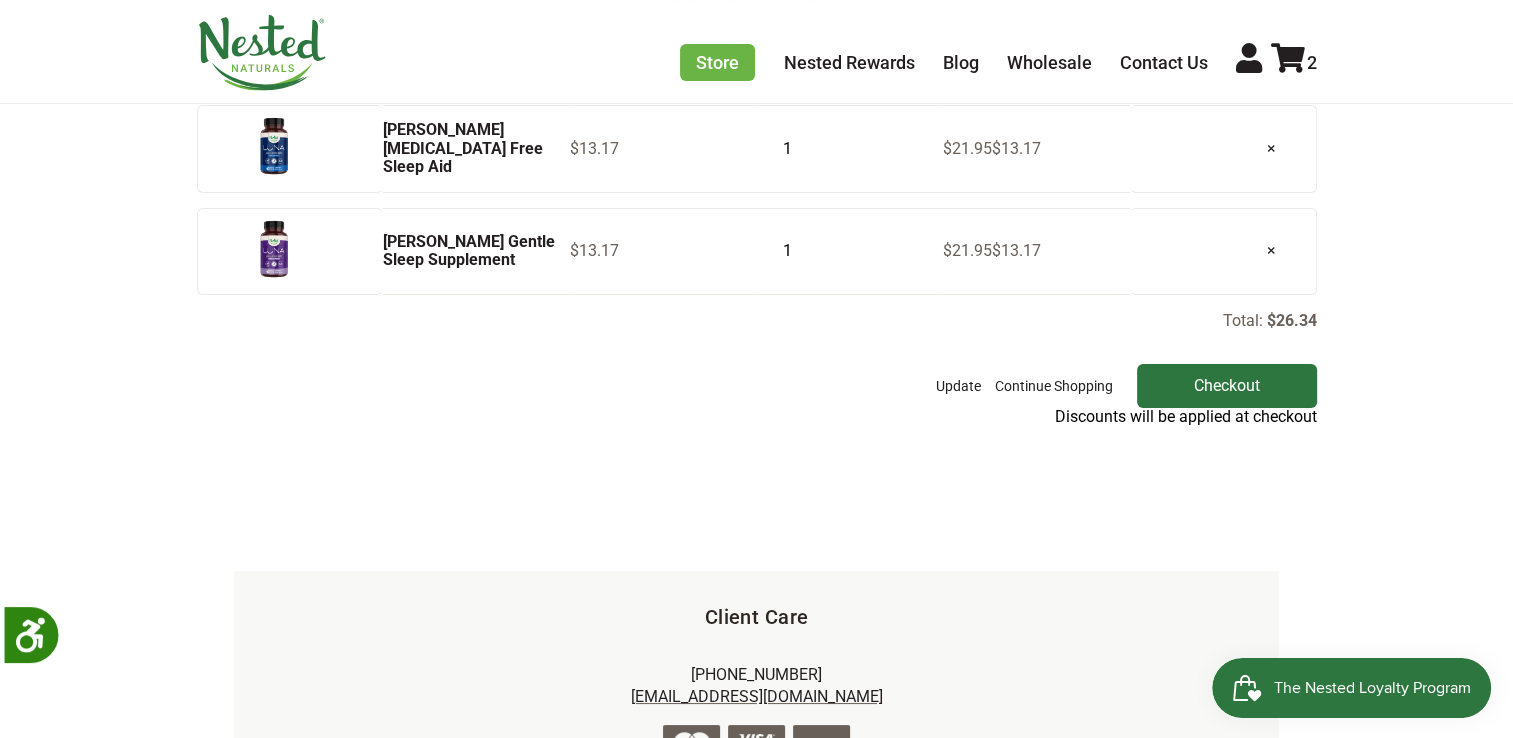 click on "The Nested Loyalty Program" at bounding box center [1372, 688] 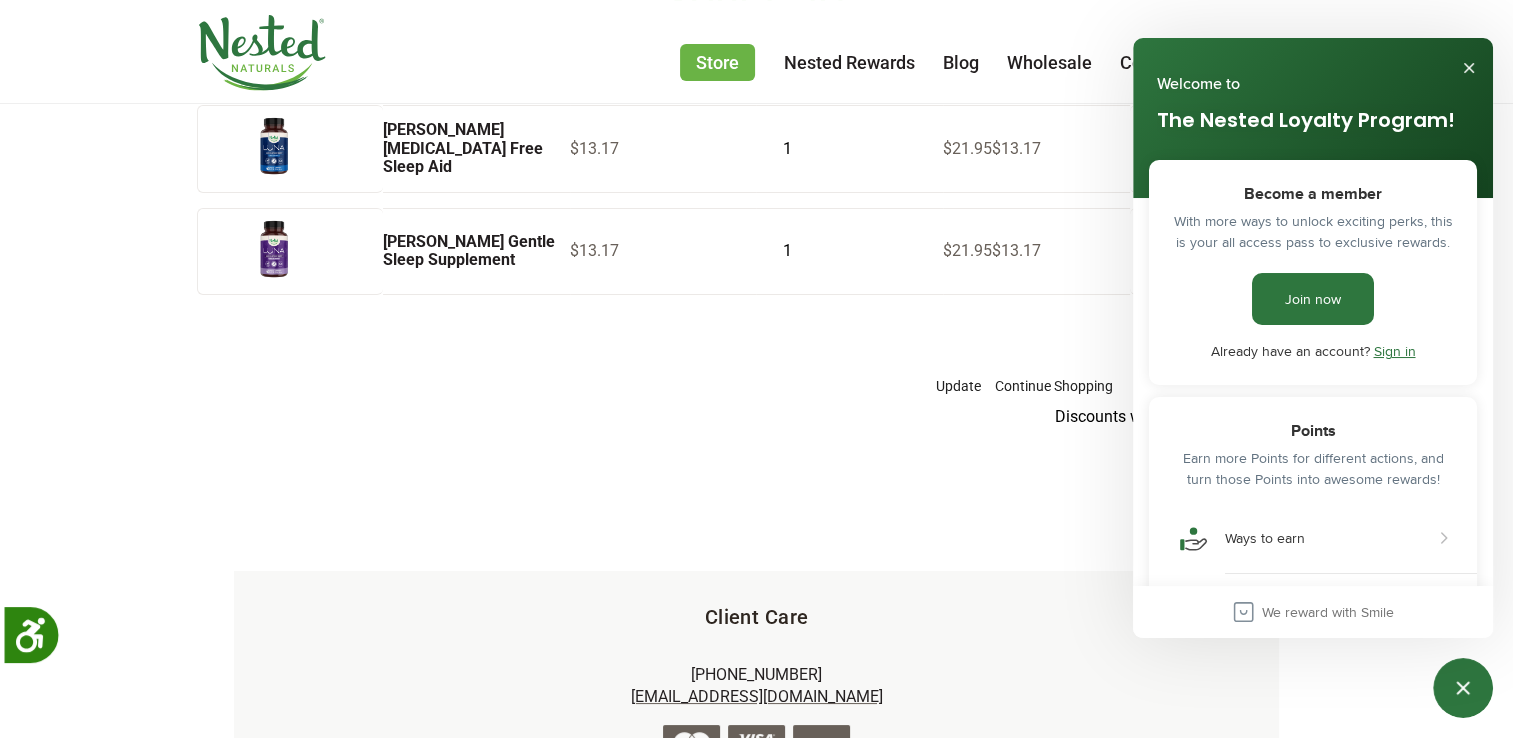 scroll, scrollTop: 0, scrollLeft: 0, axis: both 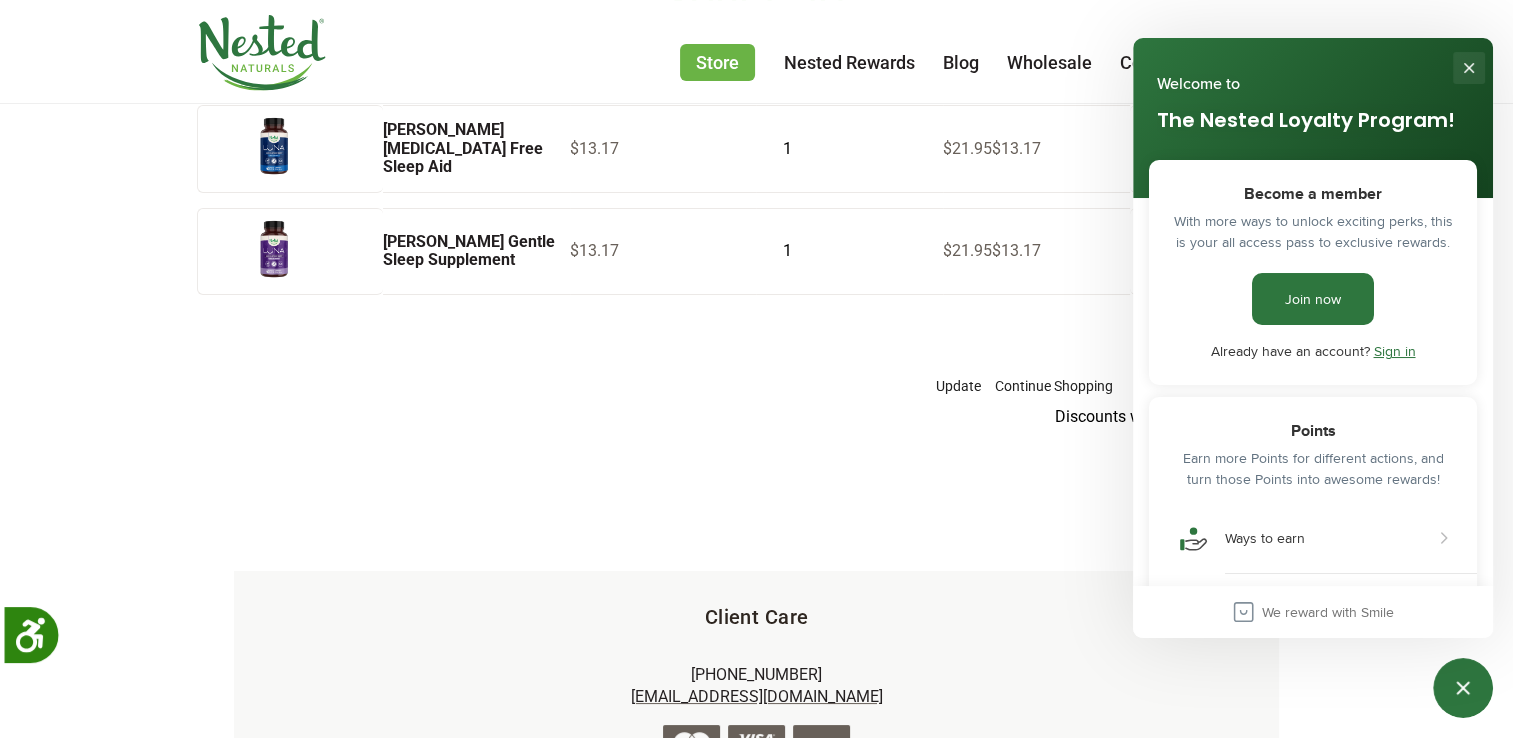 click at bounding box center [1469, 68] 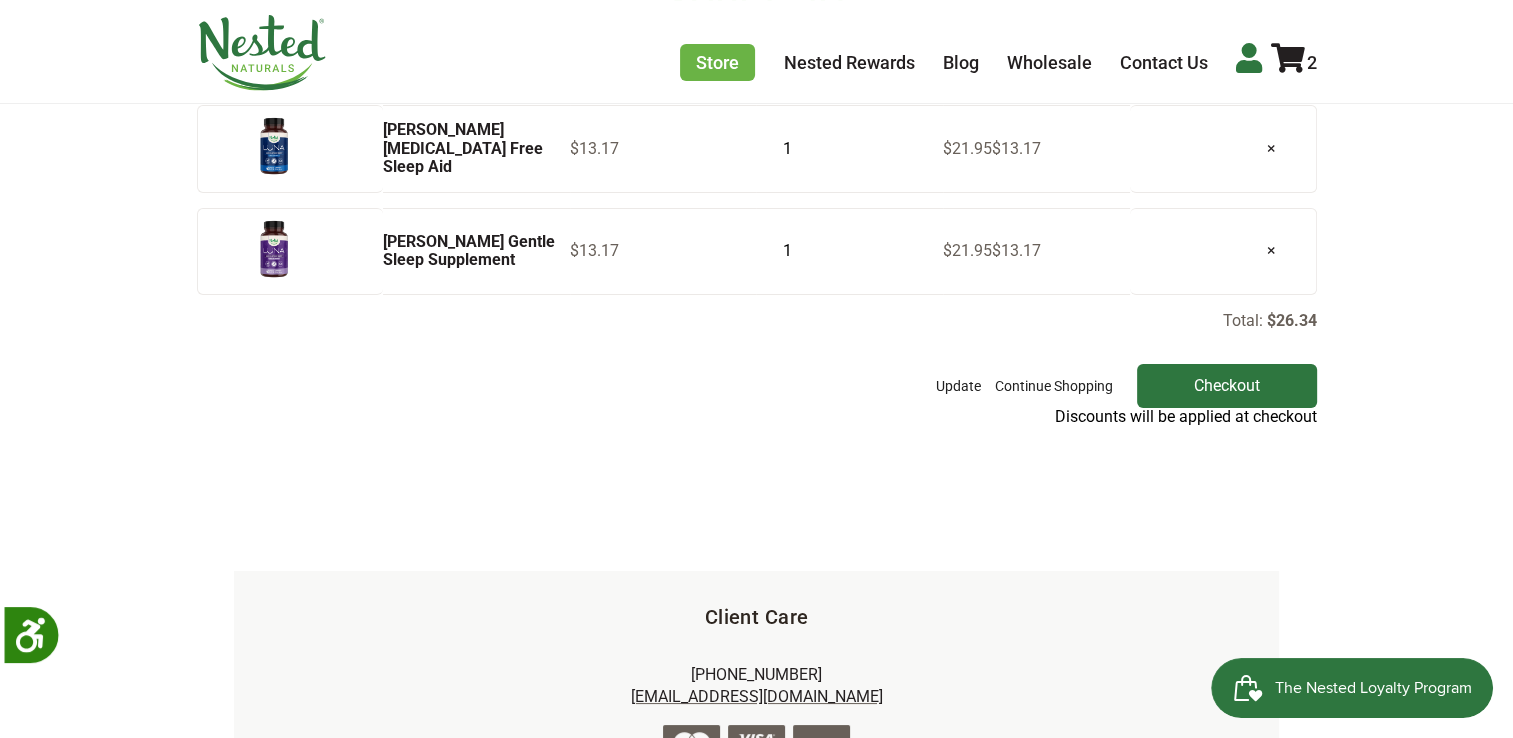 click at bounding box center (1249, 58) 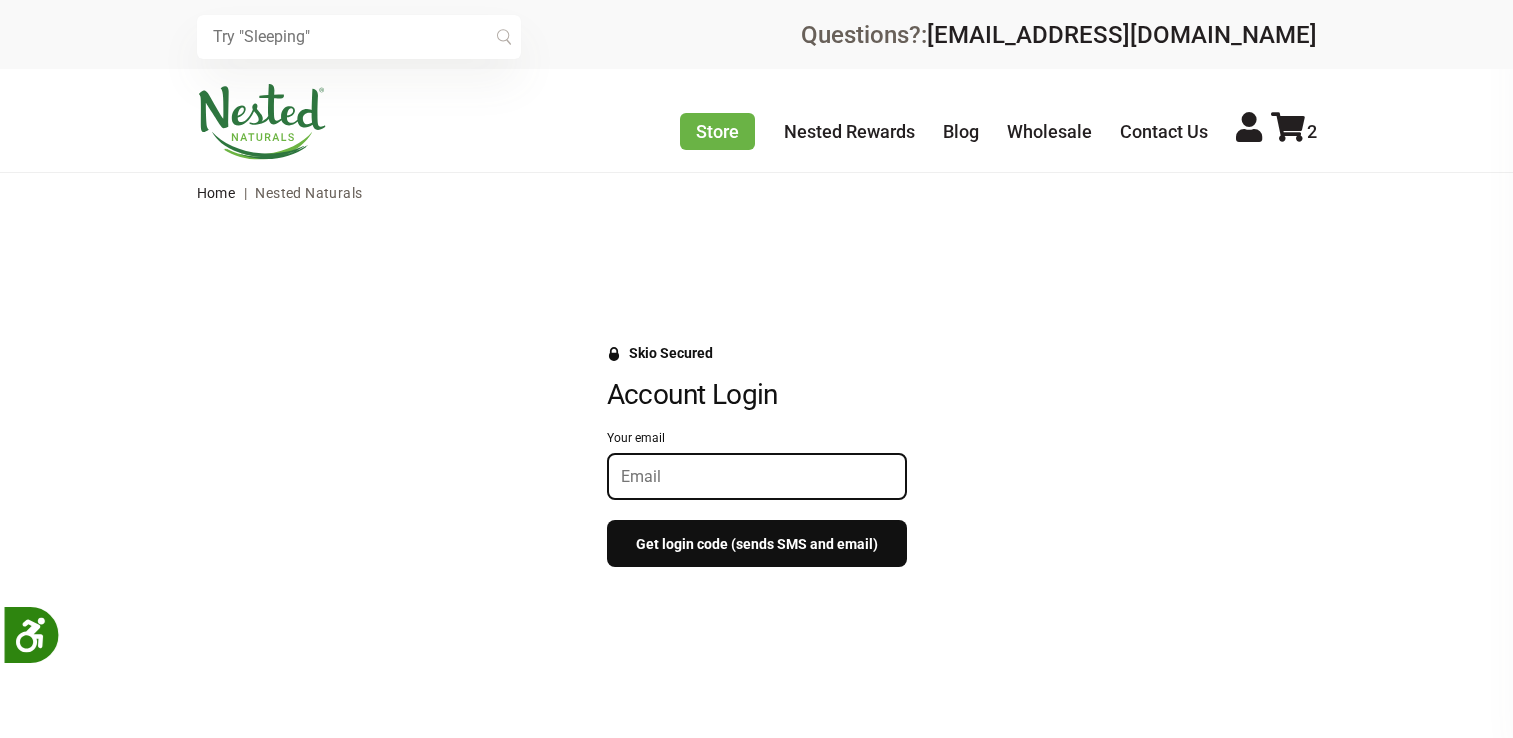 scroll, scrollTop: 0, scrollLeft: 0, axis: both 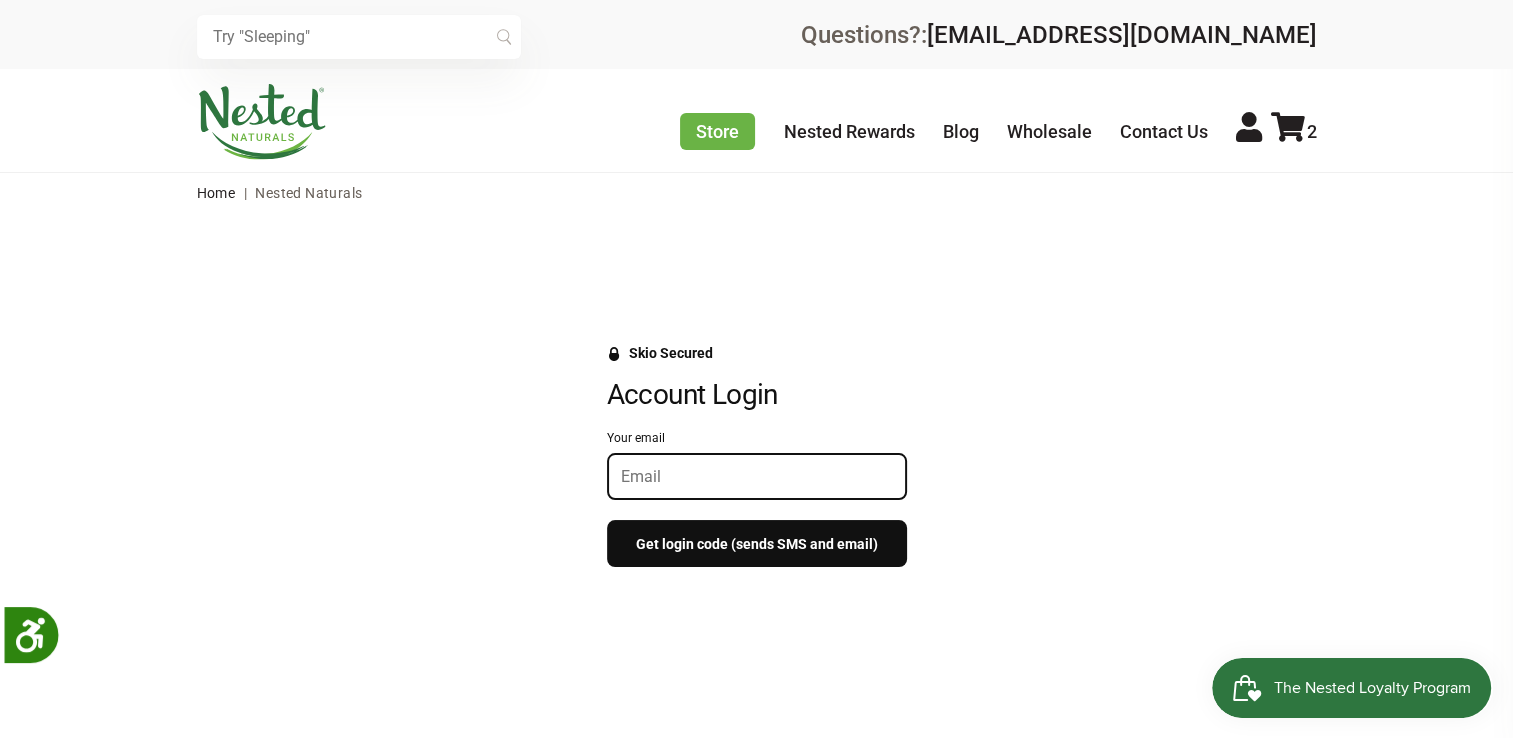 click on "Your email" at bounding box center [757, 476] 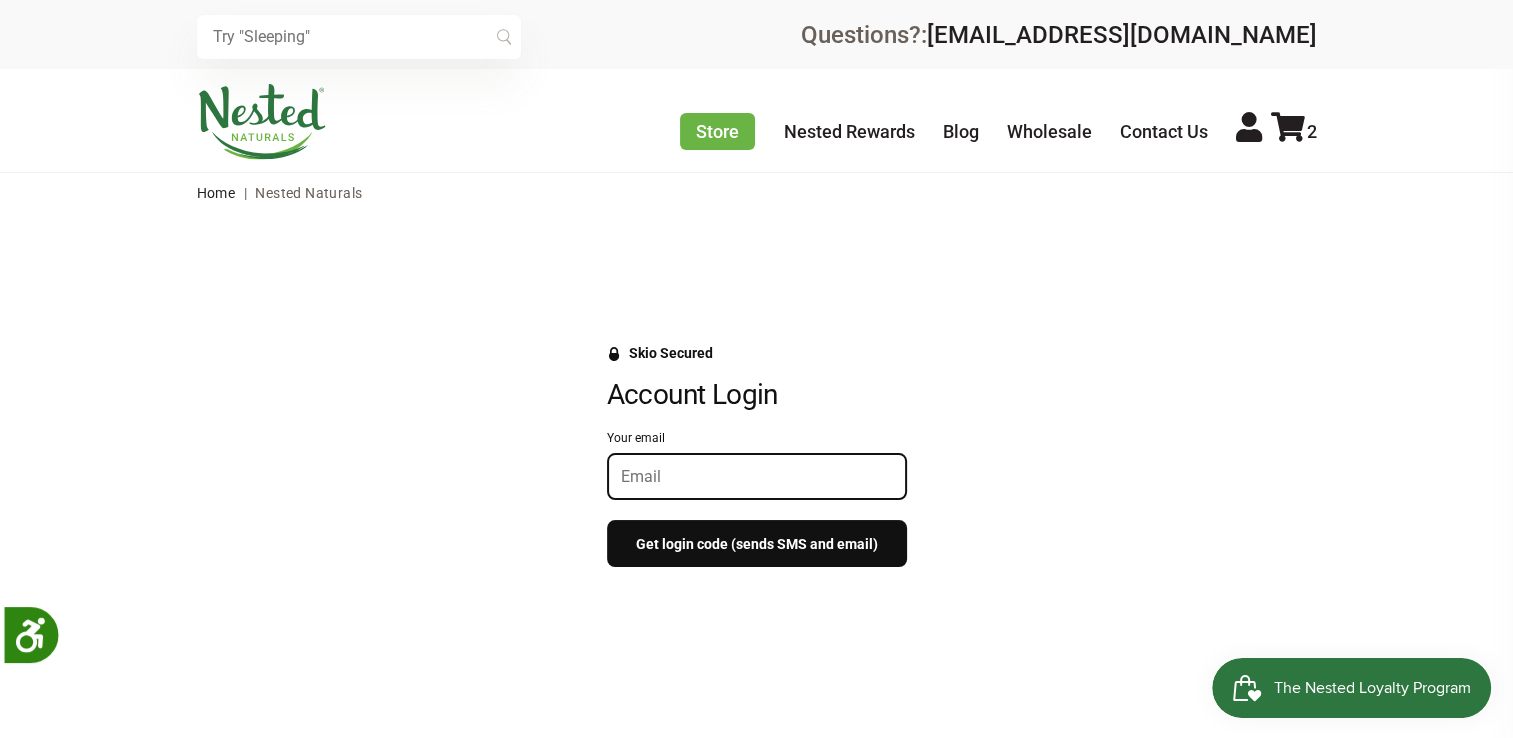 type on "heidimrochford@hotmail.com" 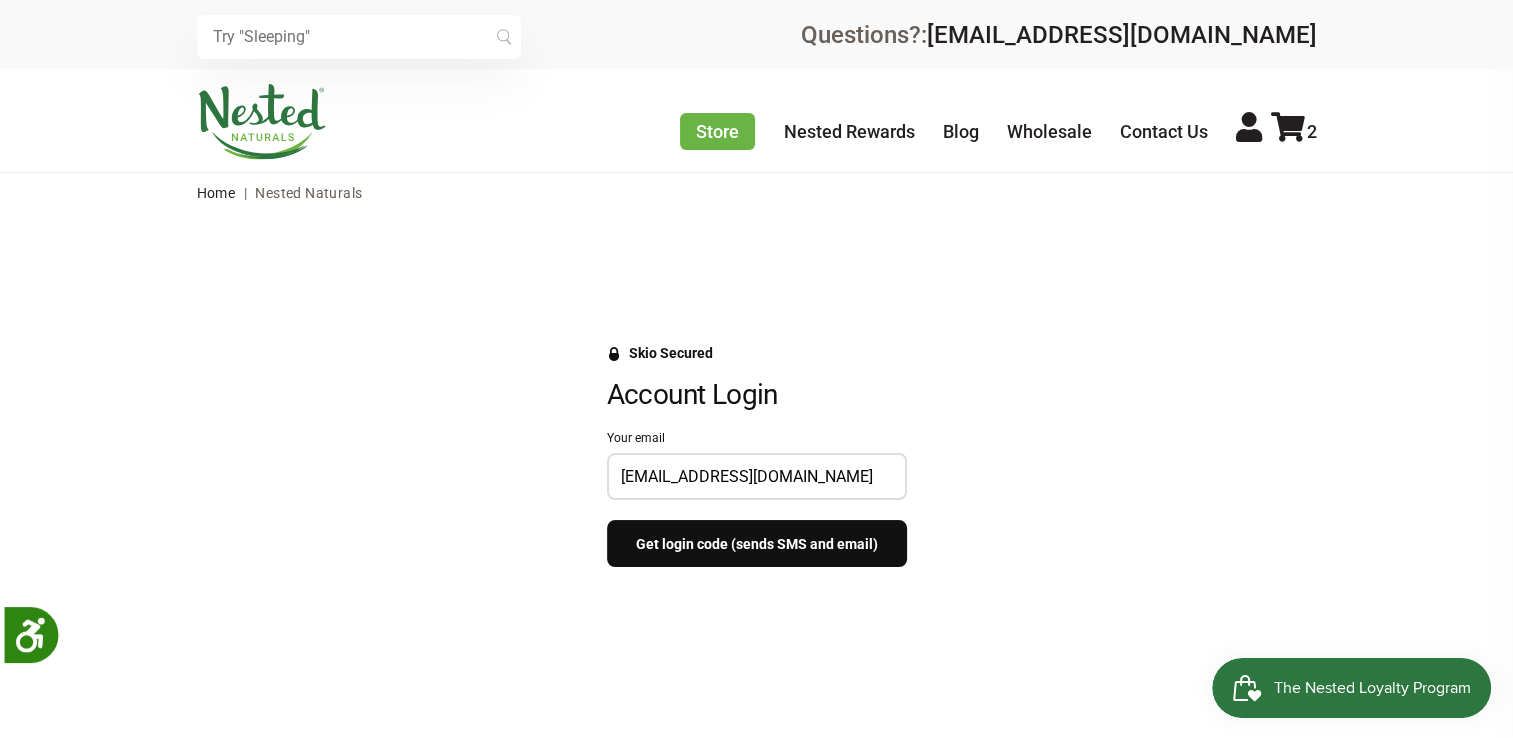 click on "Get login code (sends SMS and email)" at bounding box center (757, 543) 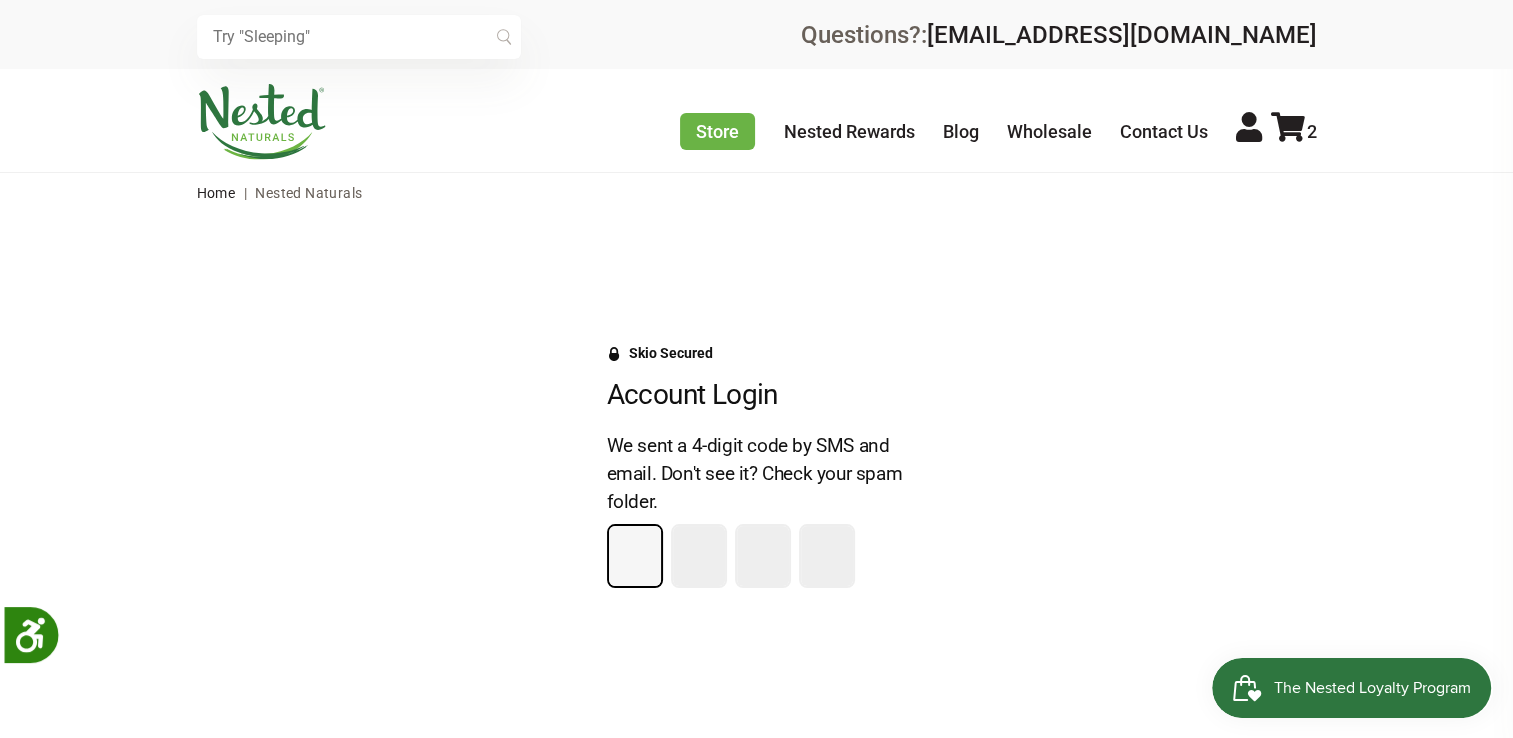 type on "1" 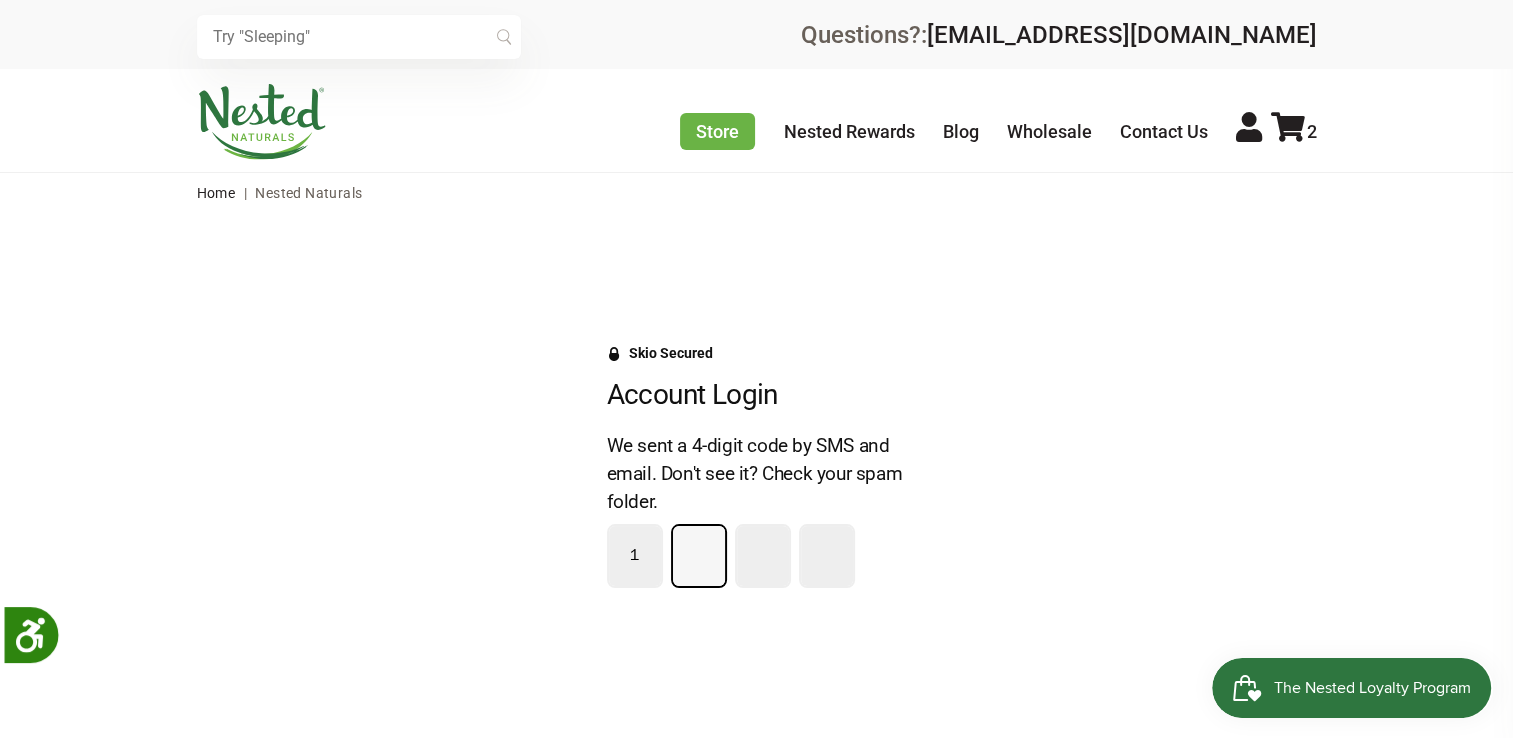 type on "4" 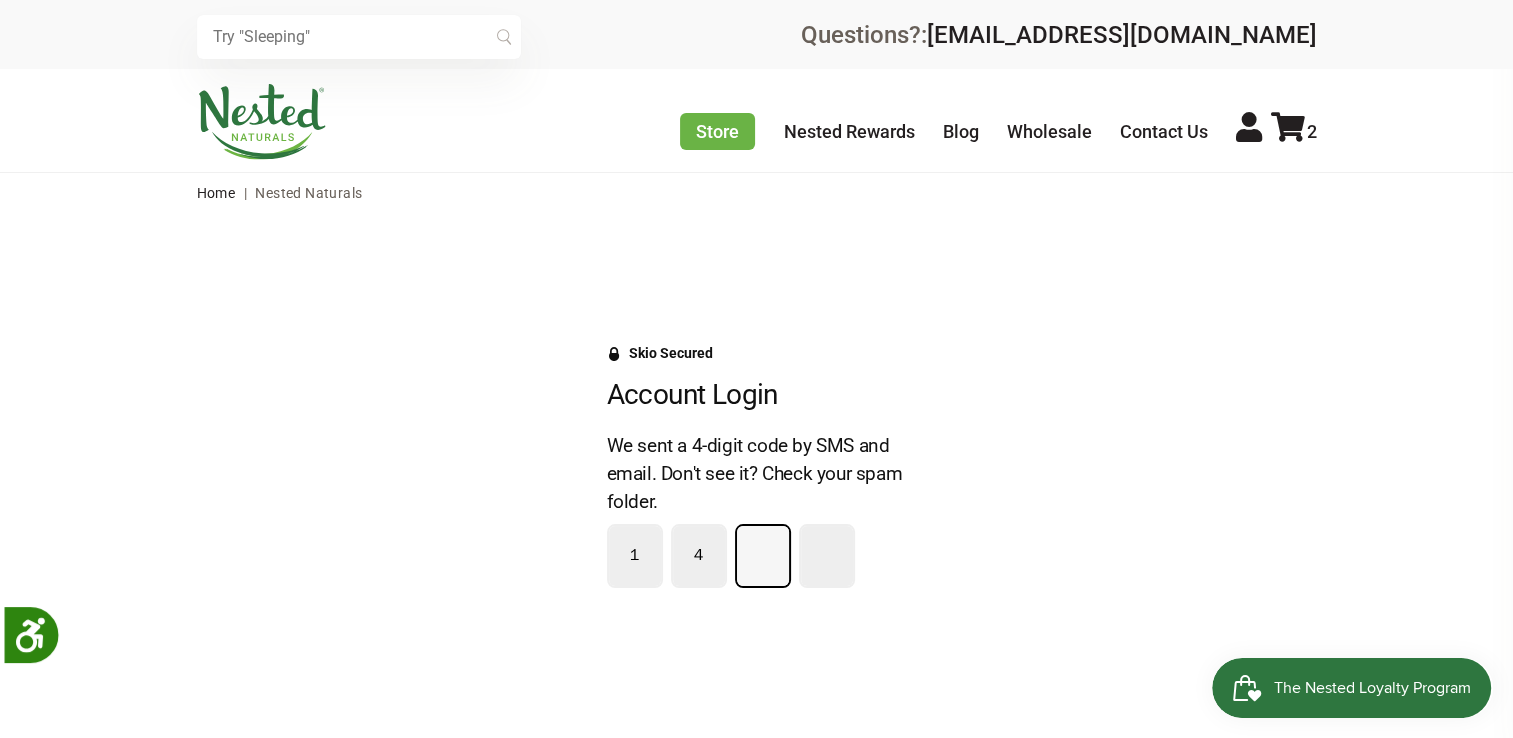 type on "0" 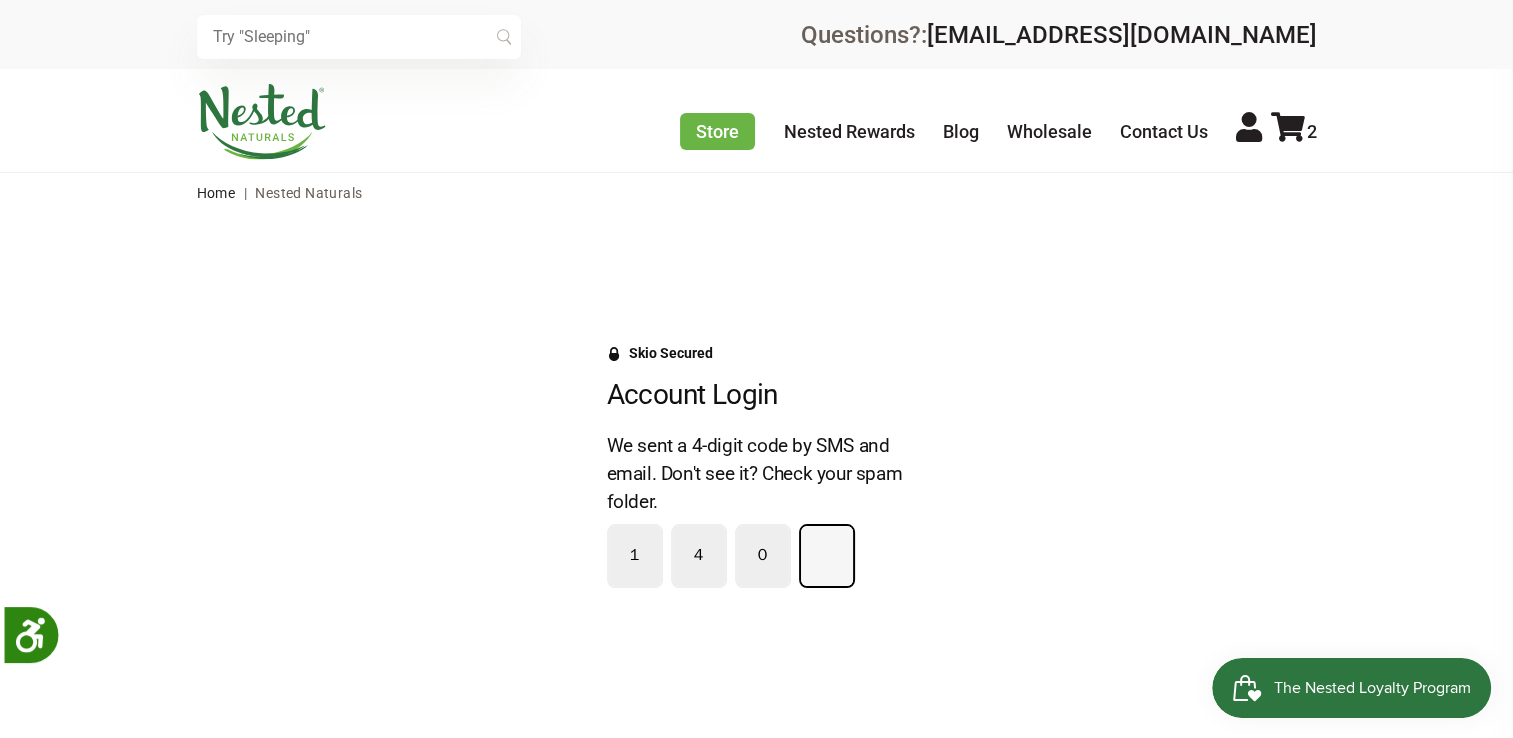 type on "1" 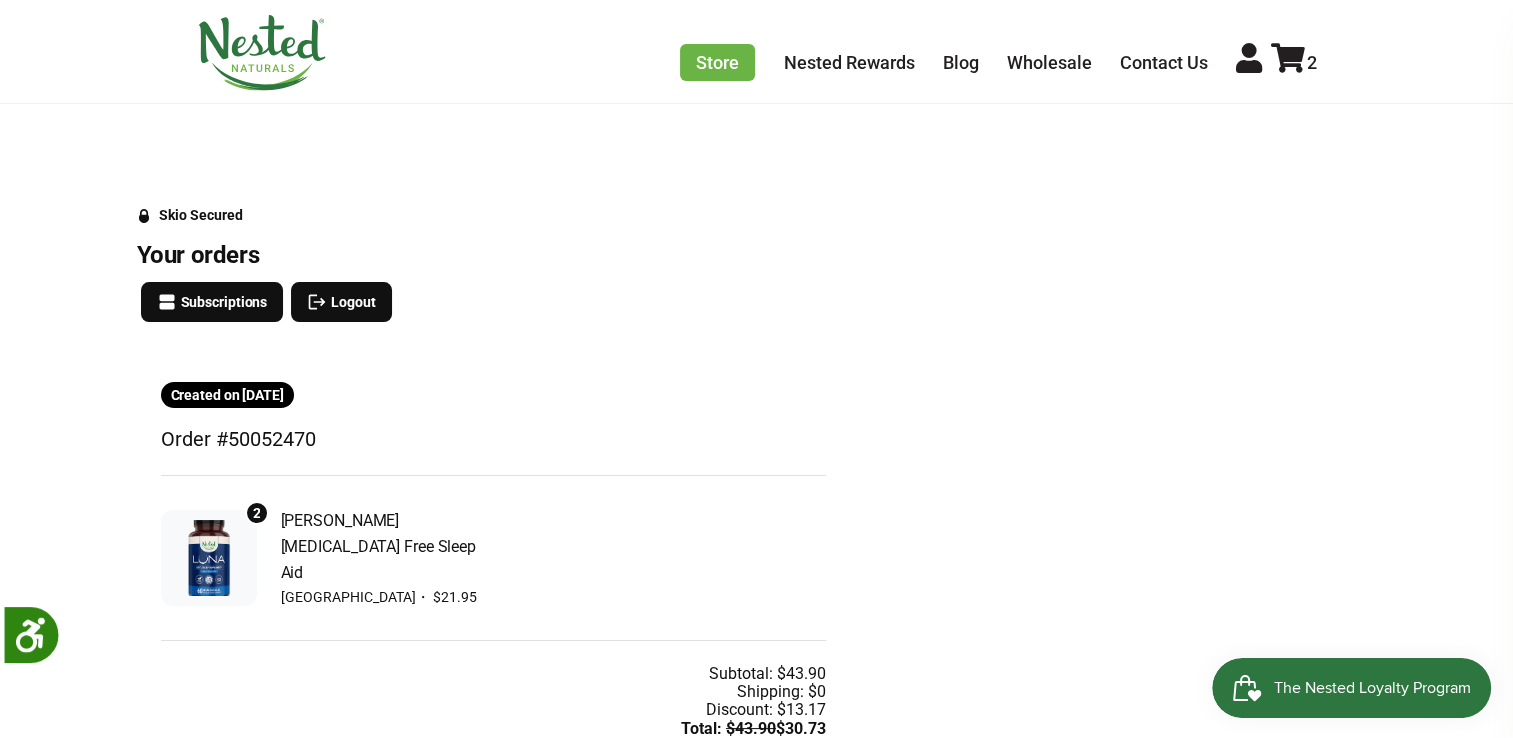 scroll, scrollTop: 120, scrollLeft: 0, axis: vertical 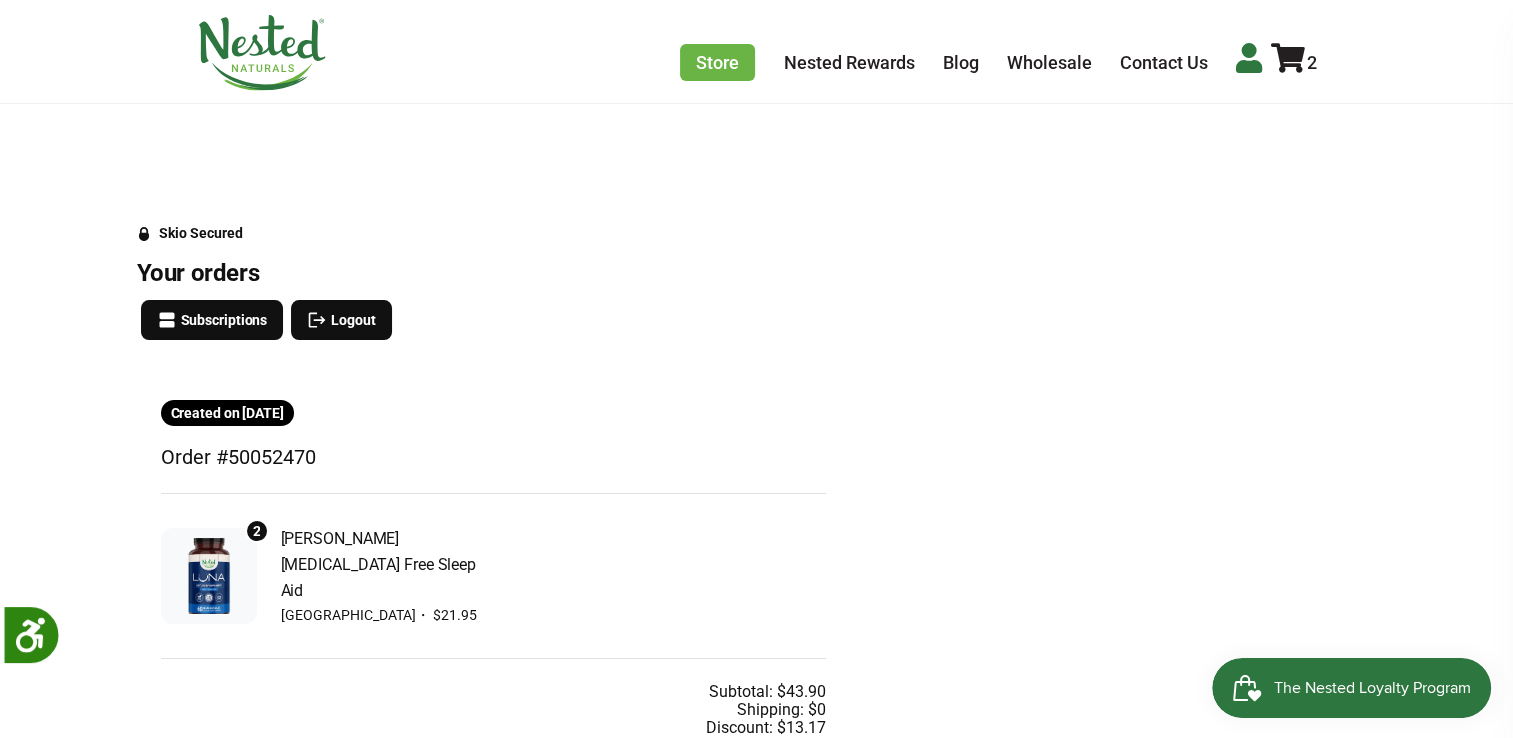 click at bounding box center [1249, 58] 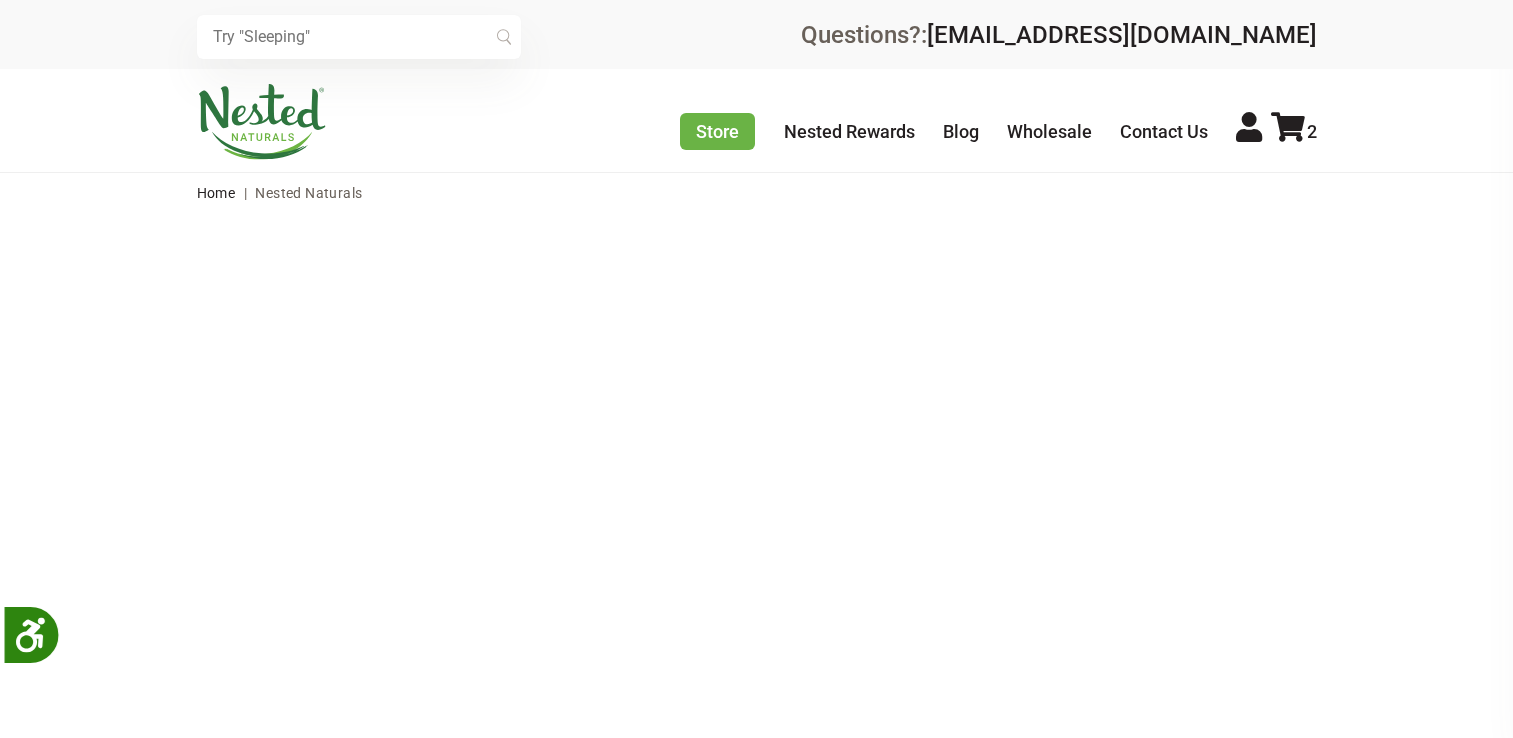 scroll, scrollTop: 0, scrollLeft: 0, axis: both 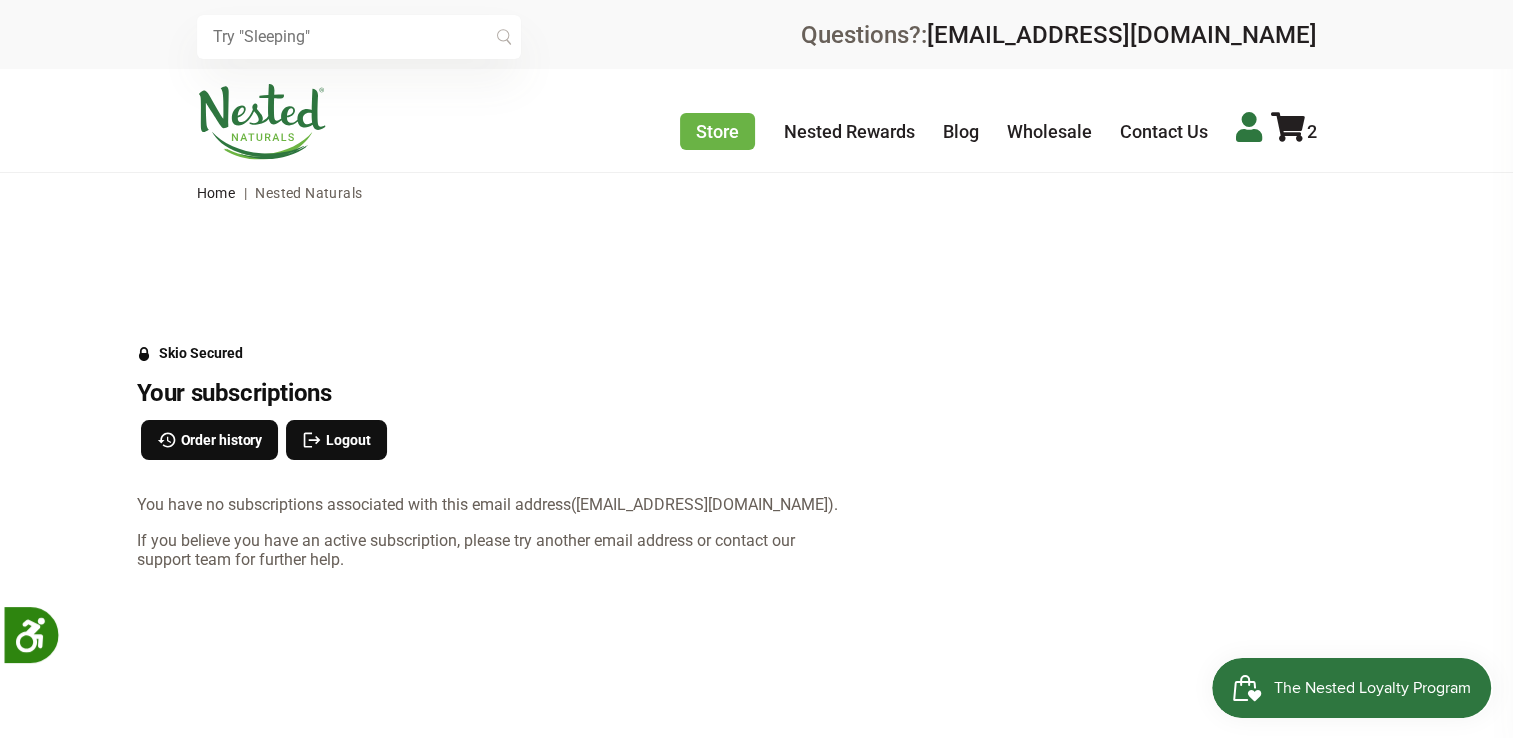 click at bounding box center (1249, 127) 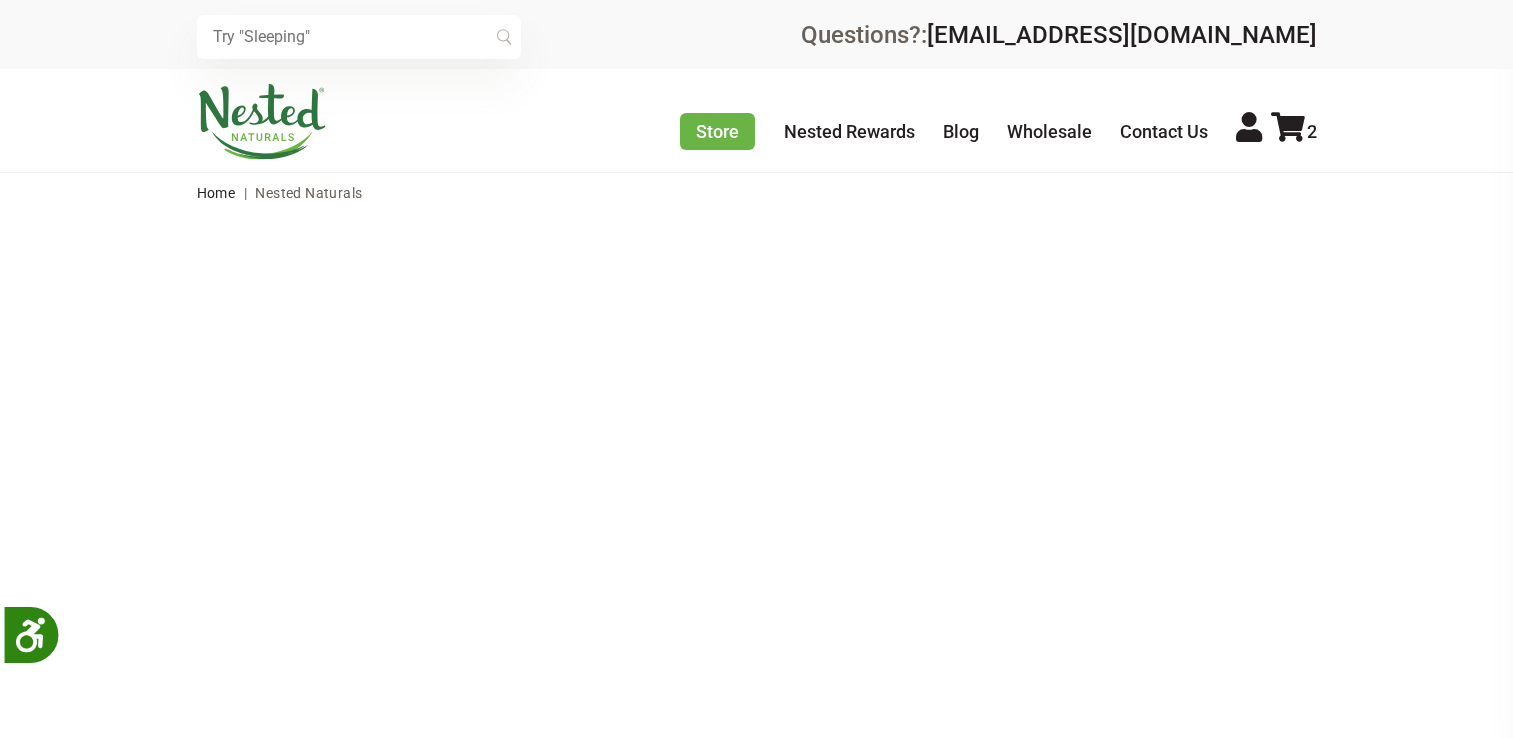 scroll, scrollTop: 0, scrollLeft: 0, axis: both 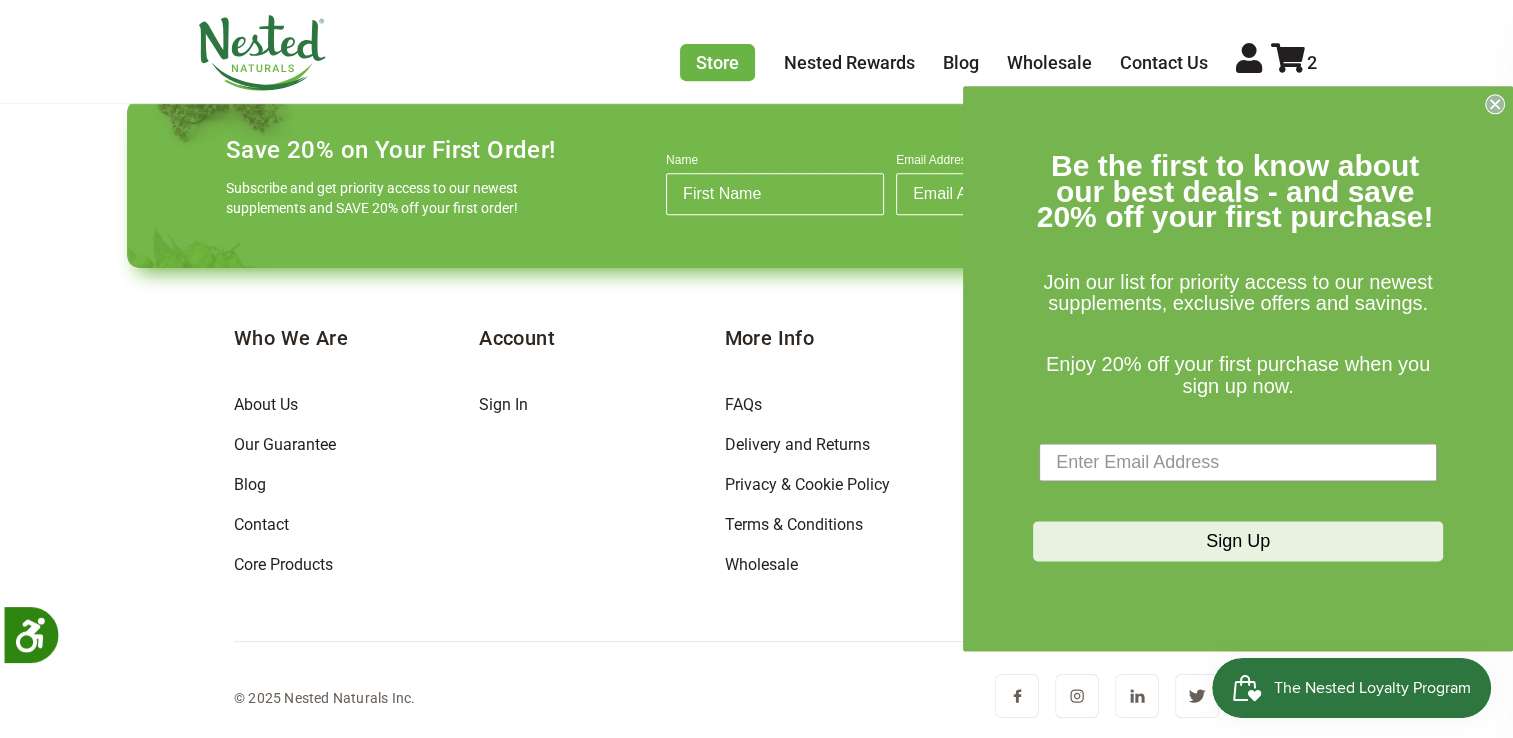 click 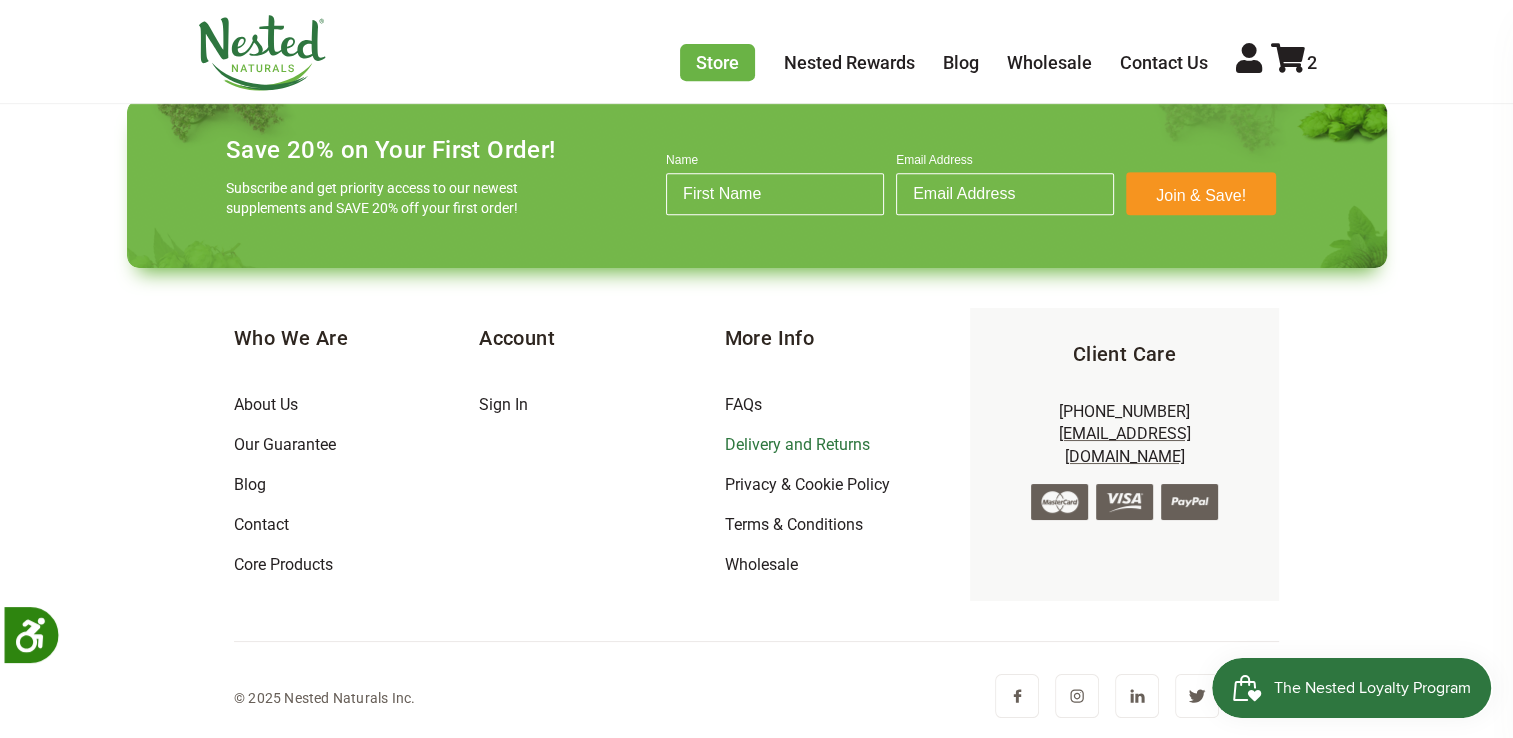 click on "Delivery and Returns" at bounding box center [796, 444] 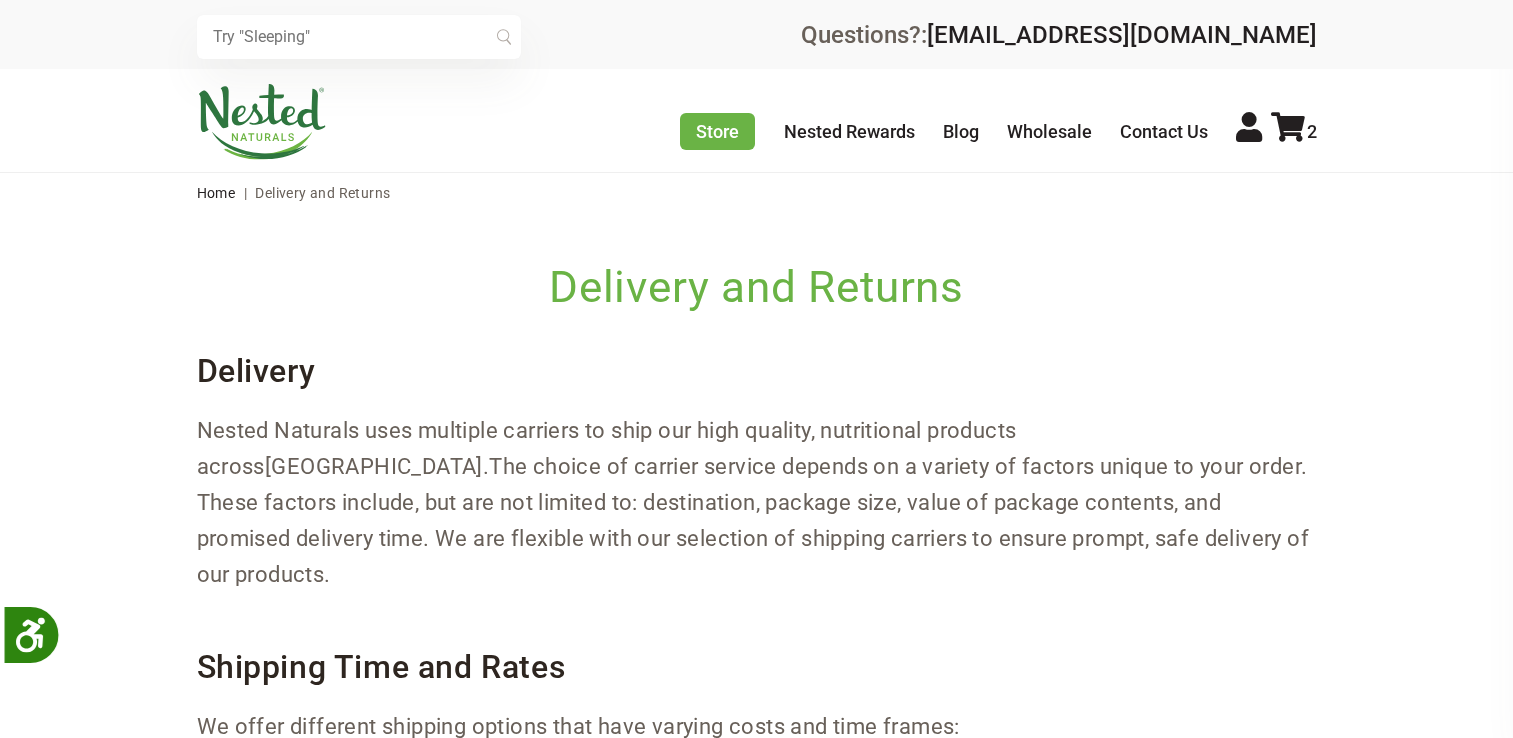 scroll, scrollTop: 0, scrollLeft: 0, axis: both 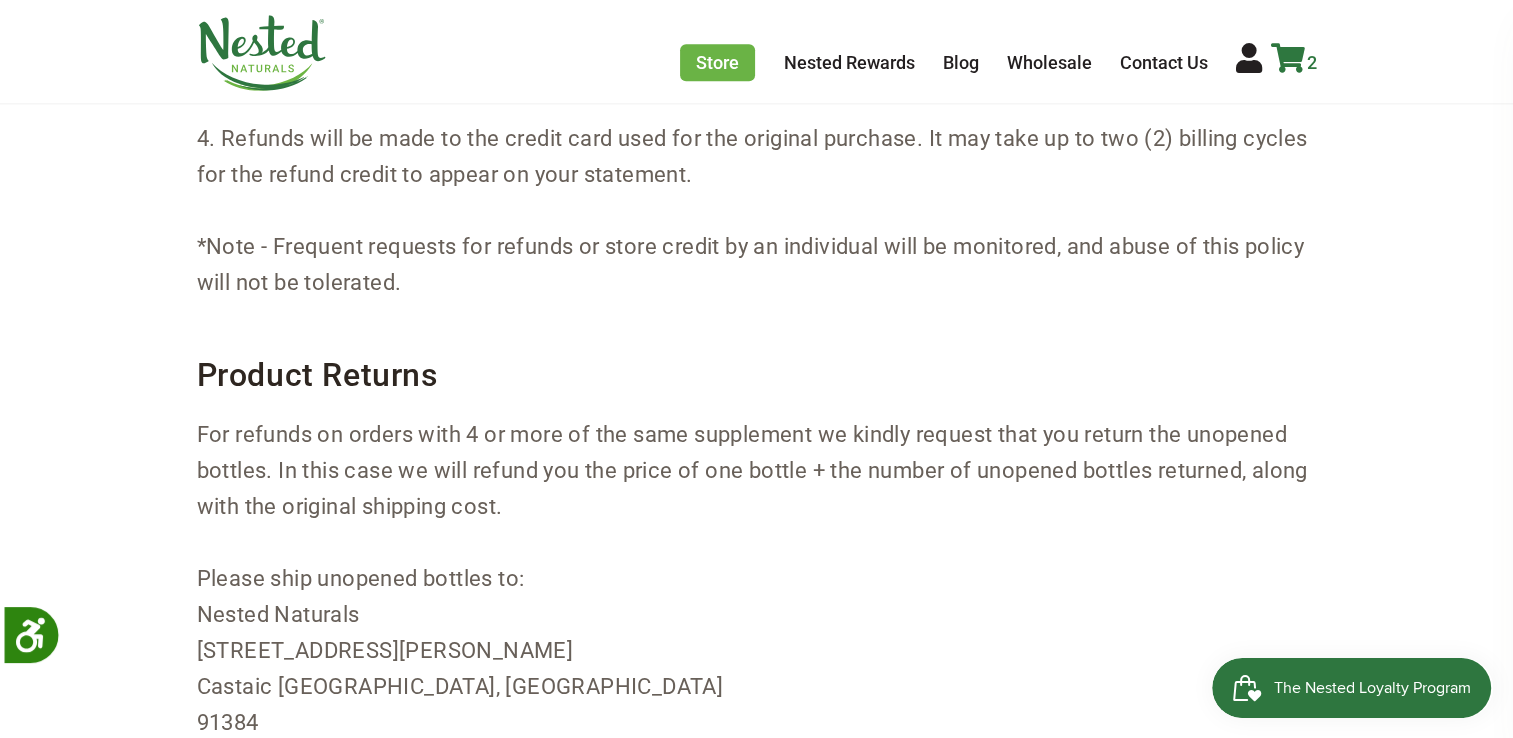 click at bounding box center (1288, 58) 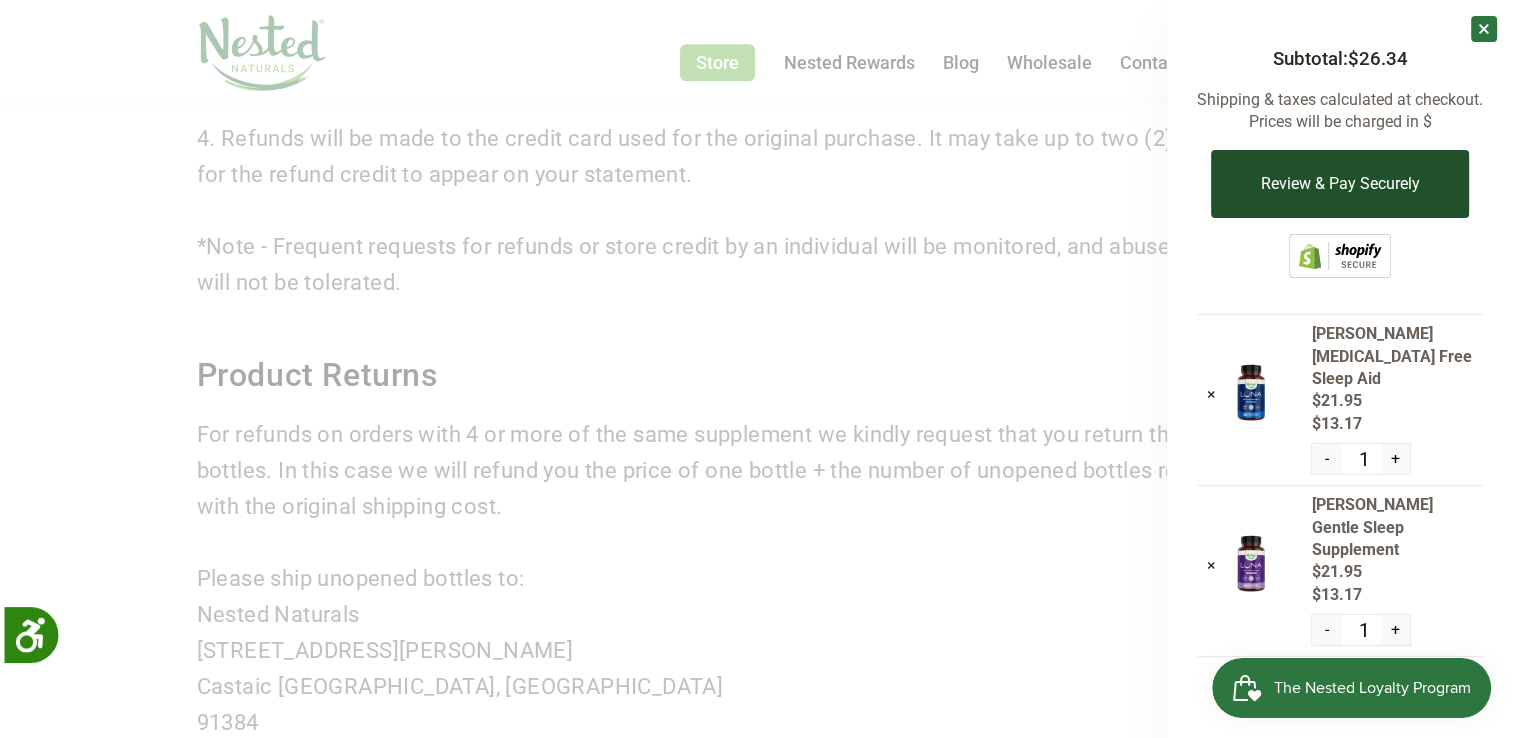 click on "Review & Pay Securely" at bounding box center [1339, 184] 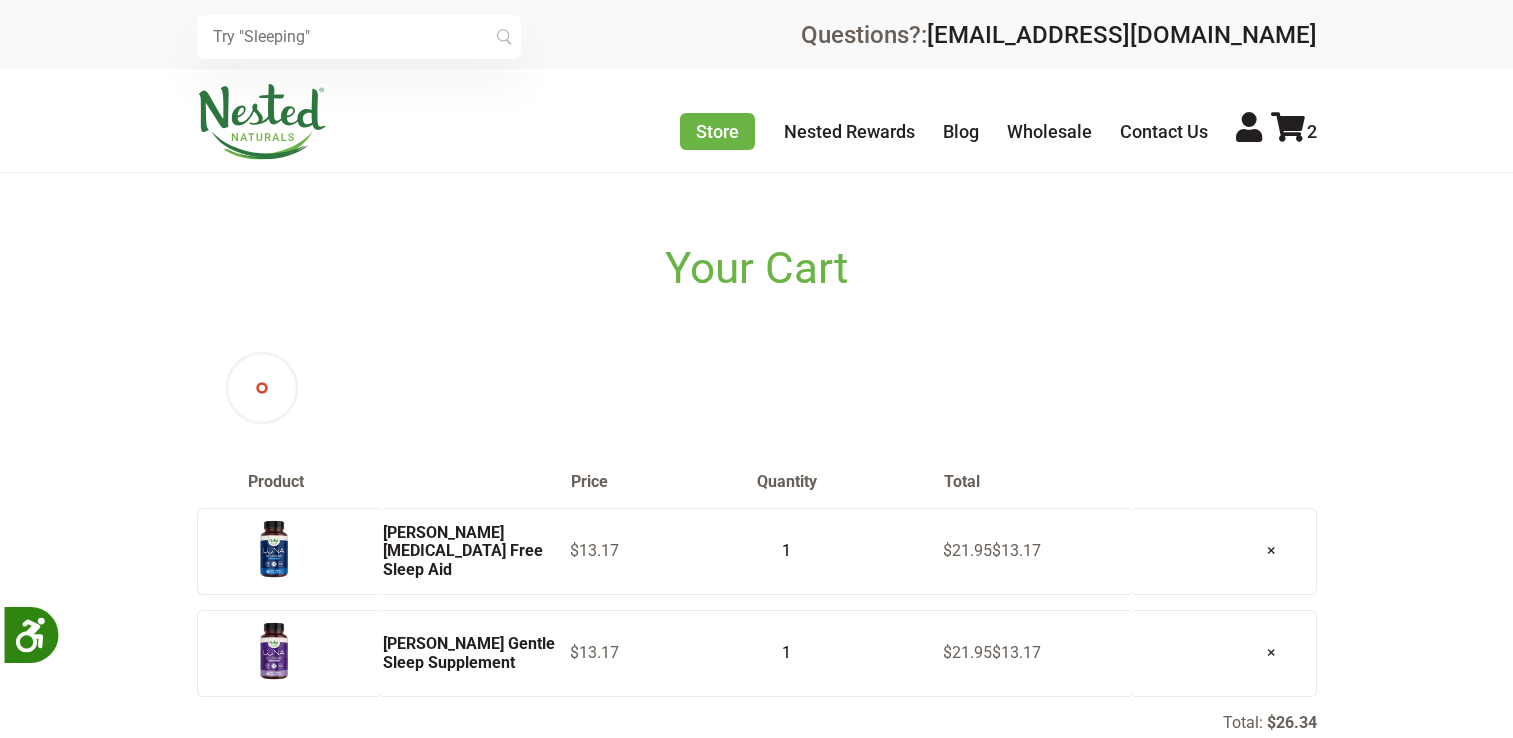 scroll, scrollTop: 0, scrollLeft: 0, axis: both 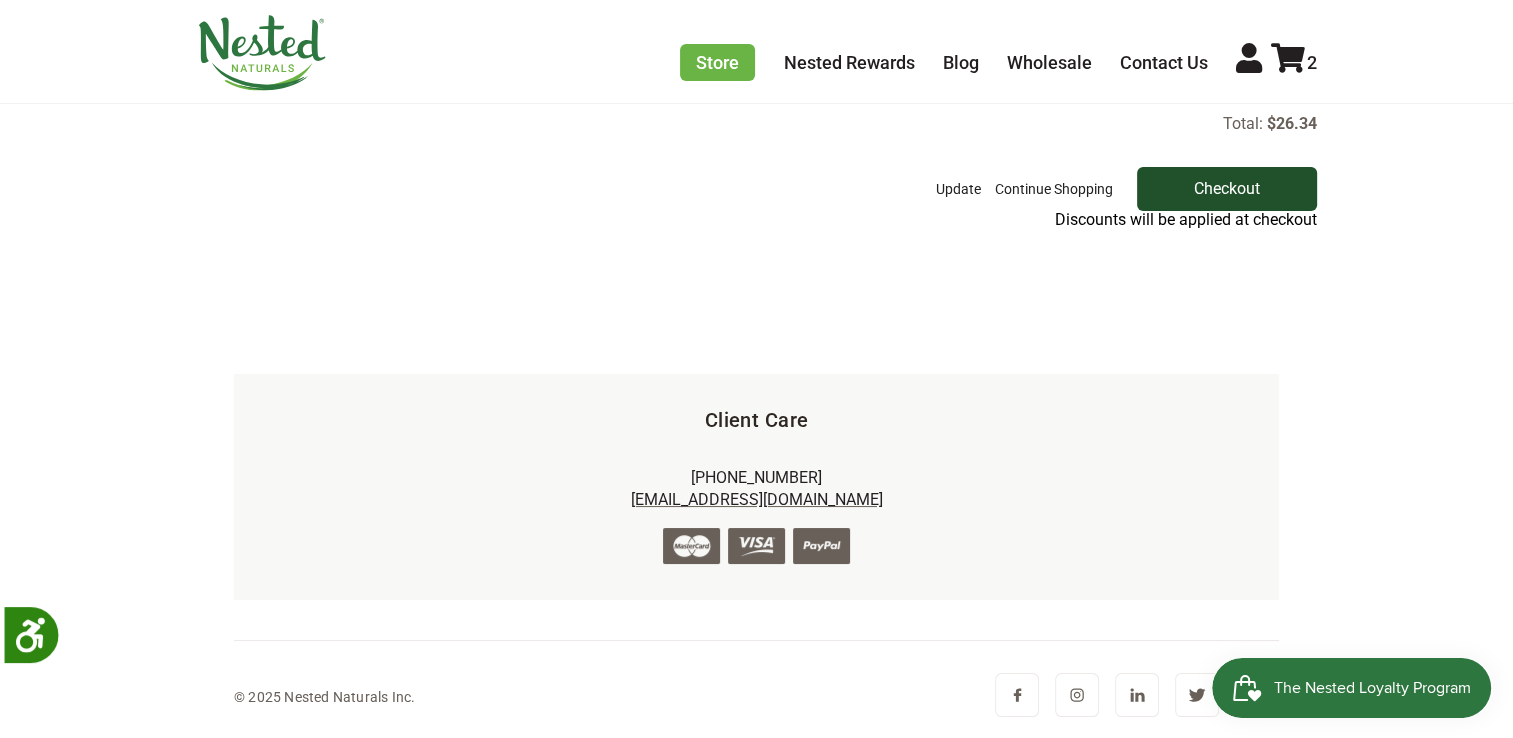 click on "Checkout" at bounding box center [1227, 189] 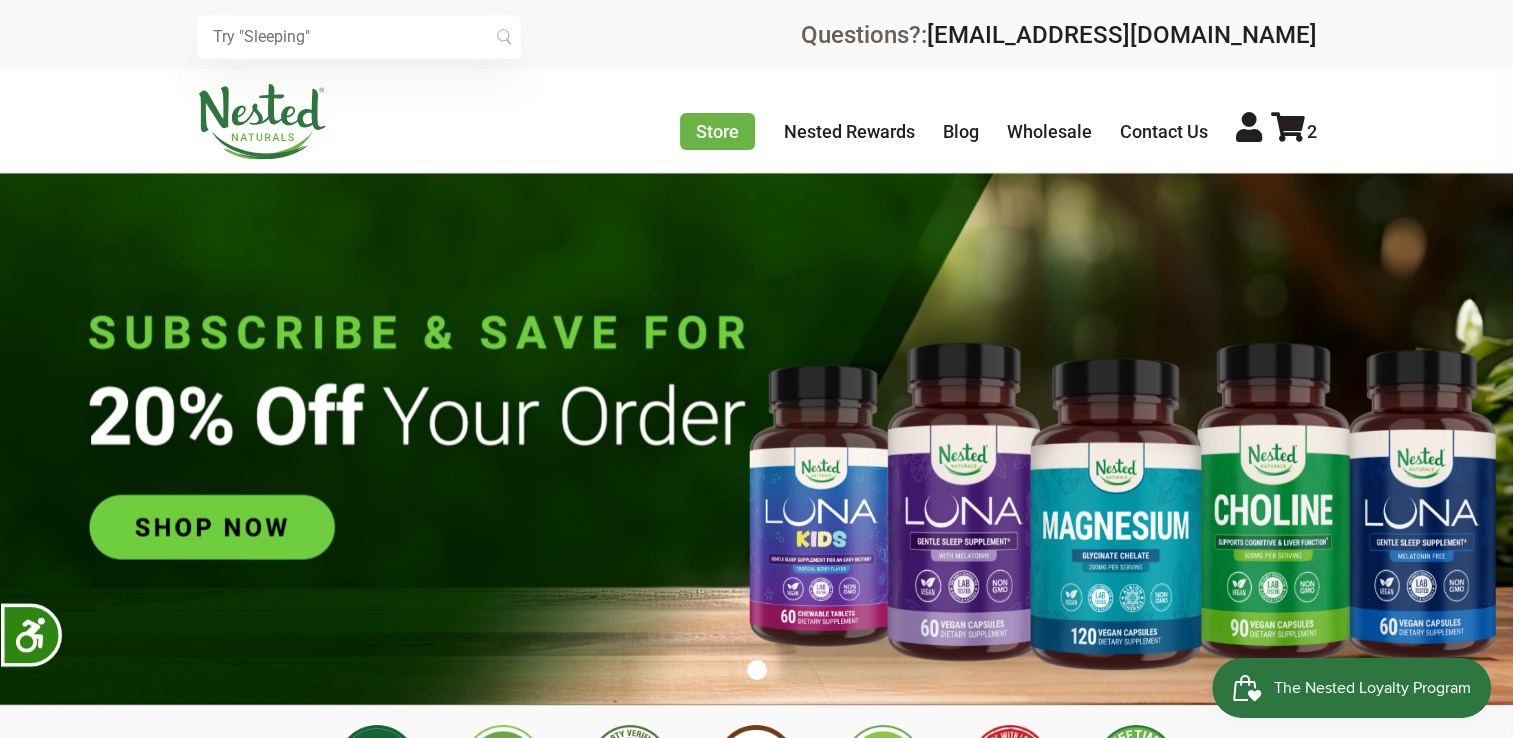 scroll, scrollTop: 0, scrollLeft: 0, axis: both 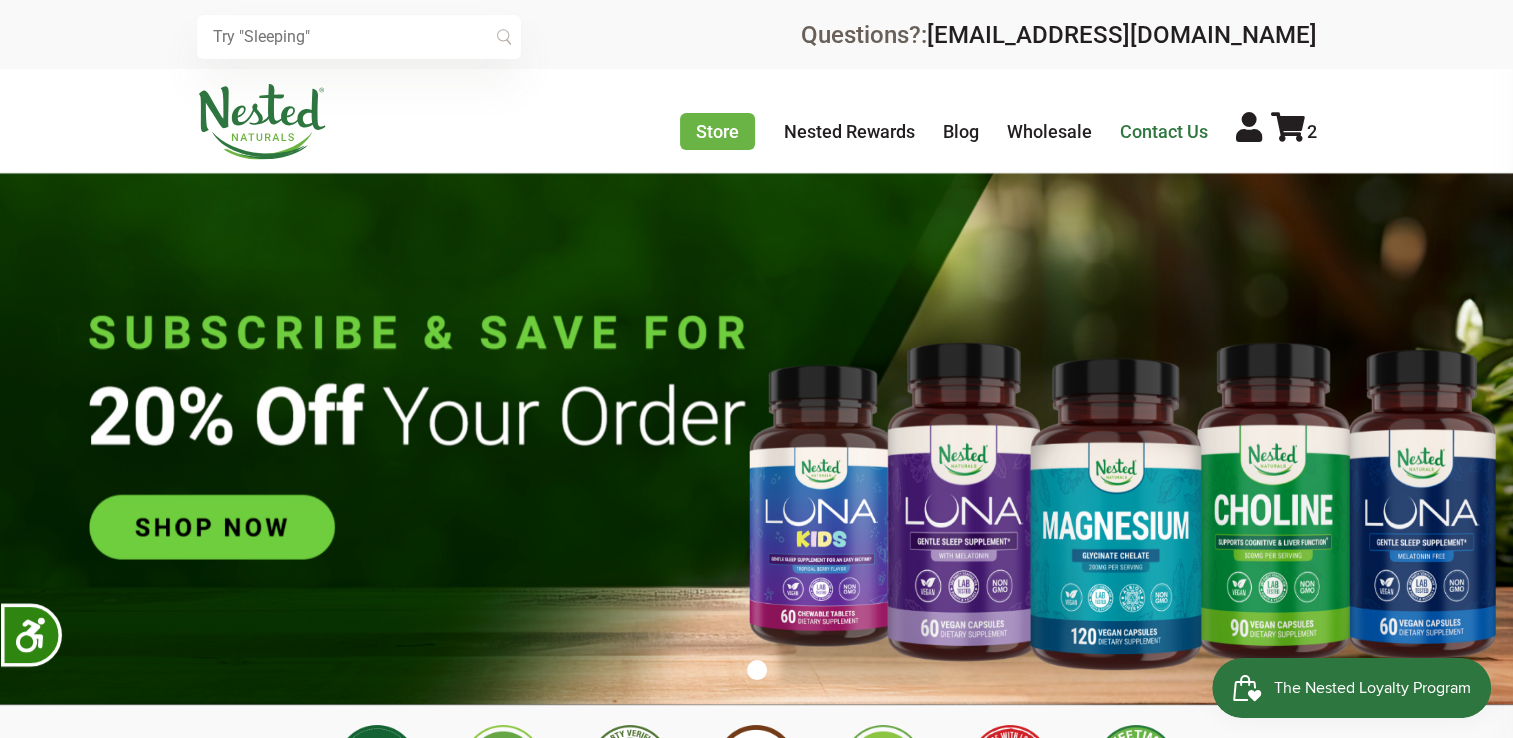 click on "Contact Us" at bounding box center [1164, 131] 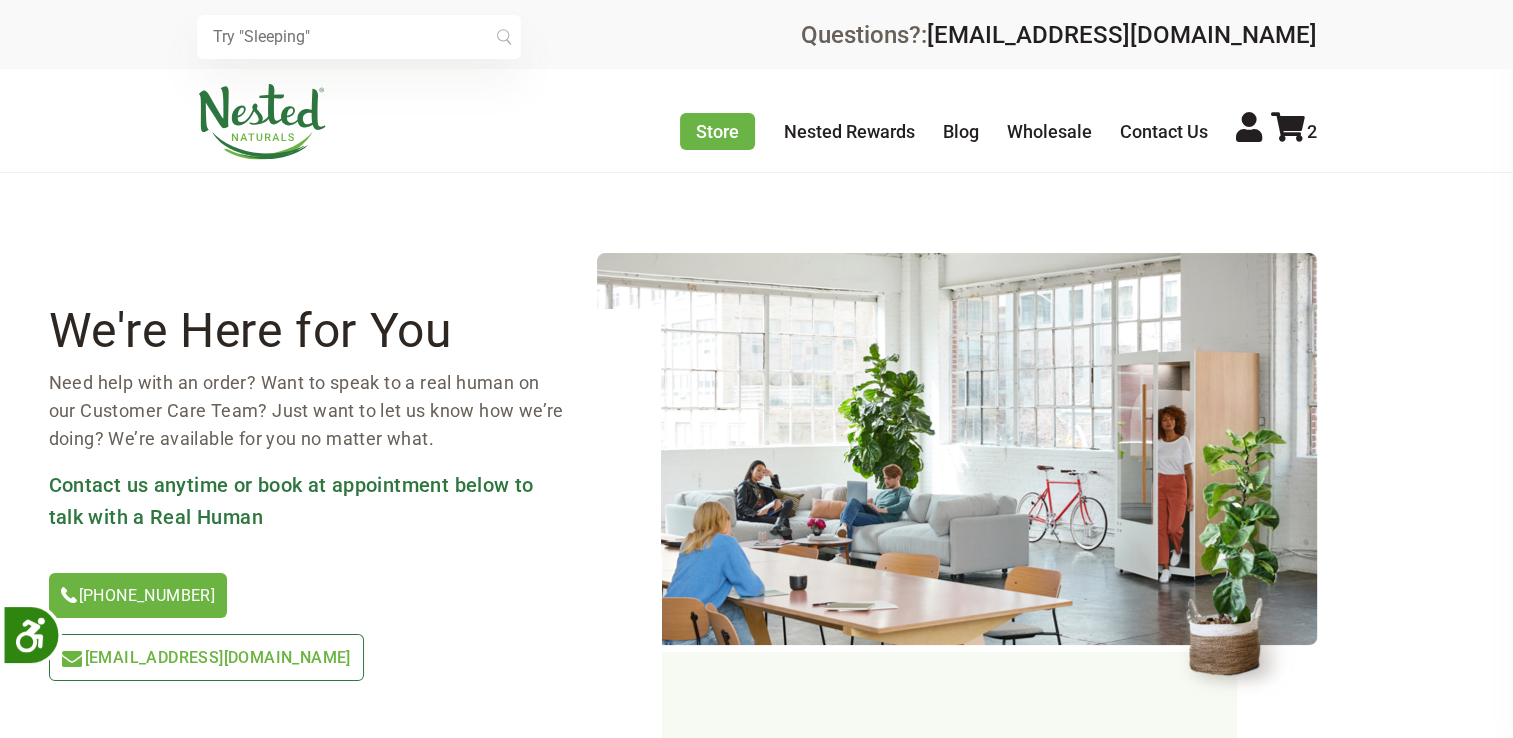 scroll, scrollTop: 0, scrollLeft: 0, axis: both 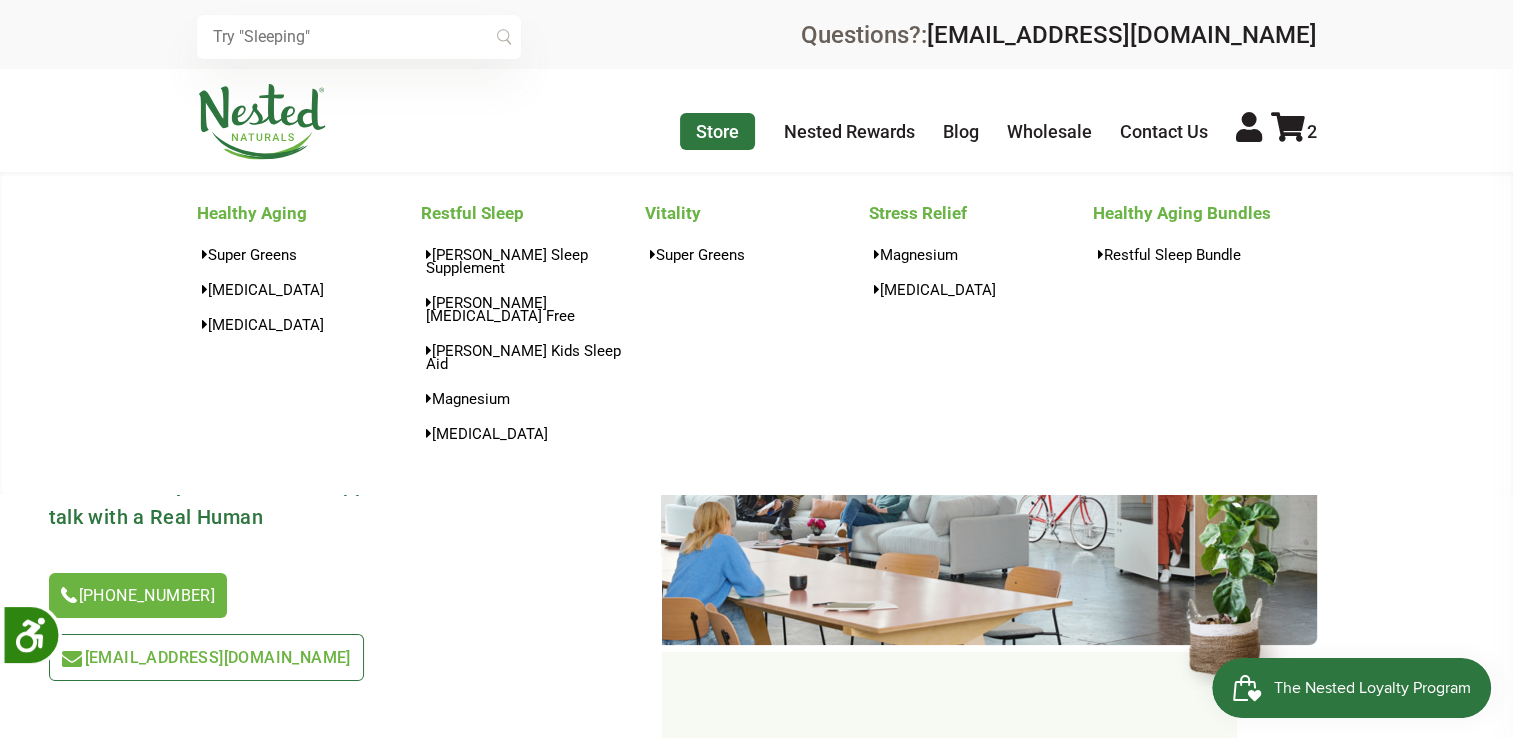 click on "Store" at bounding box center [717, 131] 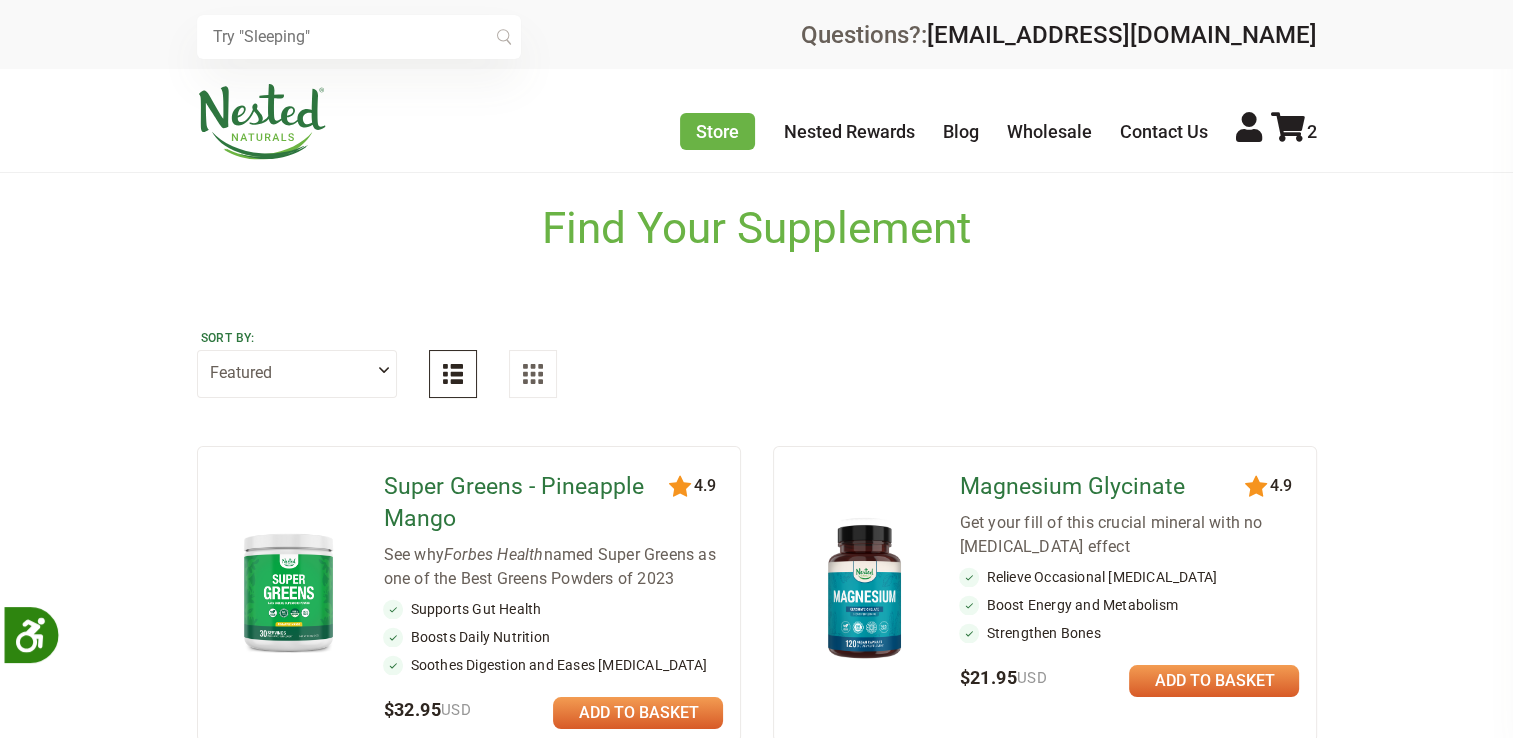 scroll, scrollTop: 0, scrollLeft: 0, axis: both 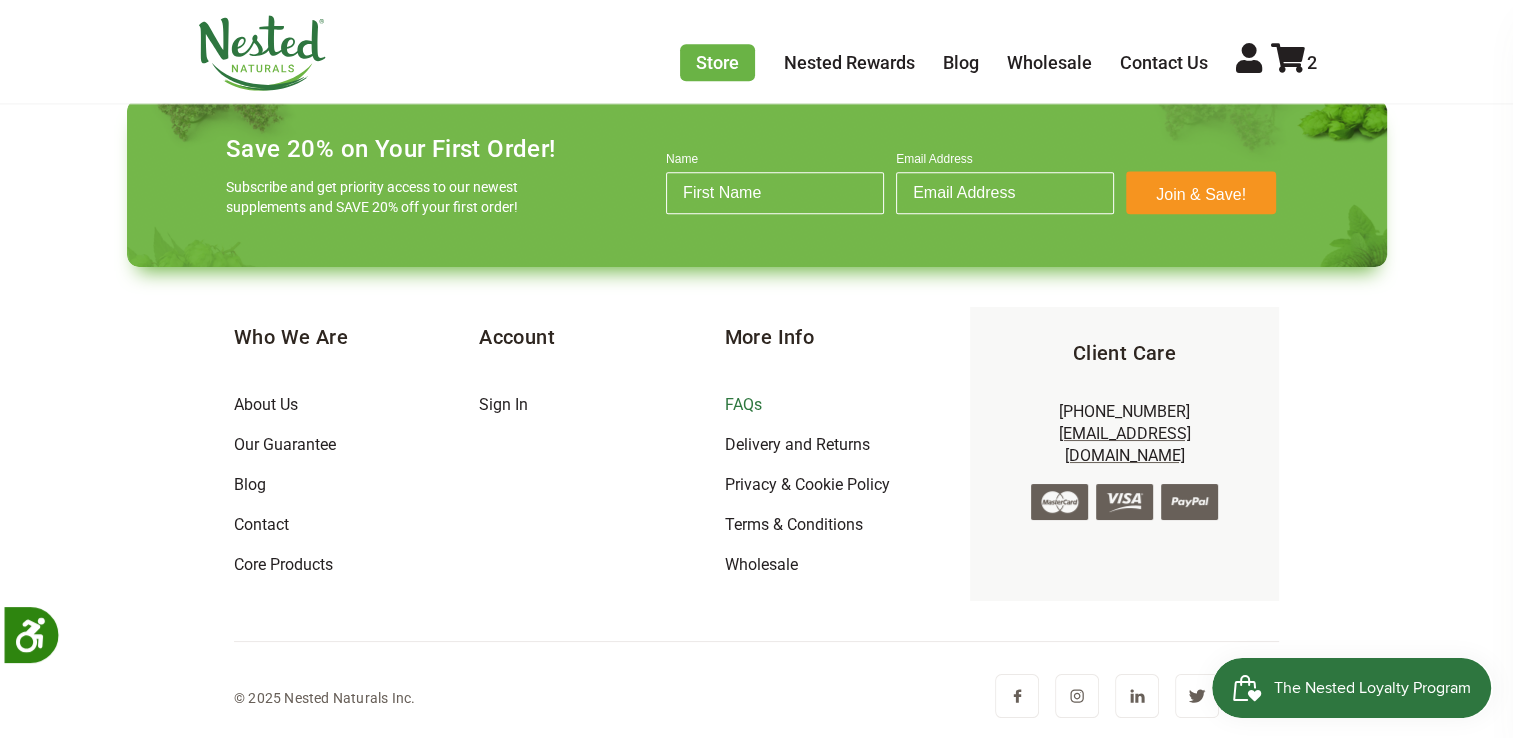 click on "FAQs" at bounding box center (742, 404) 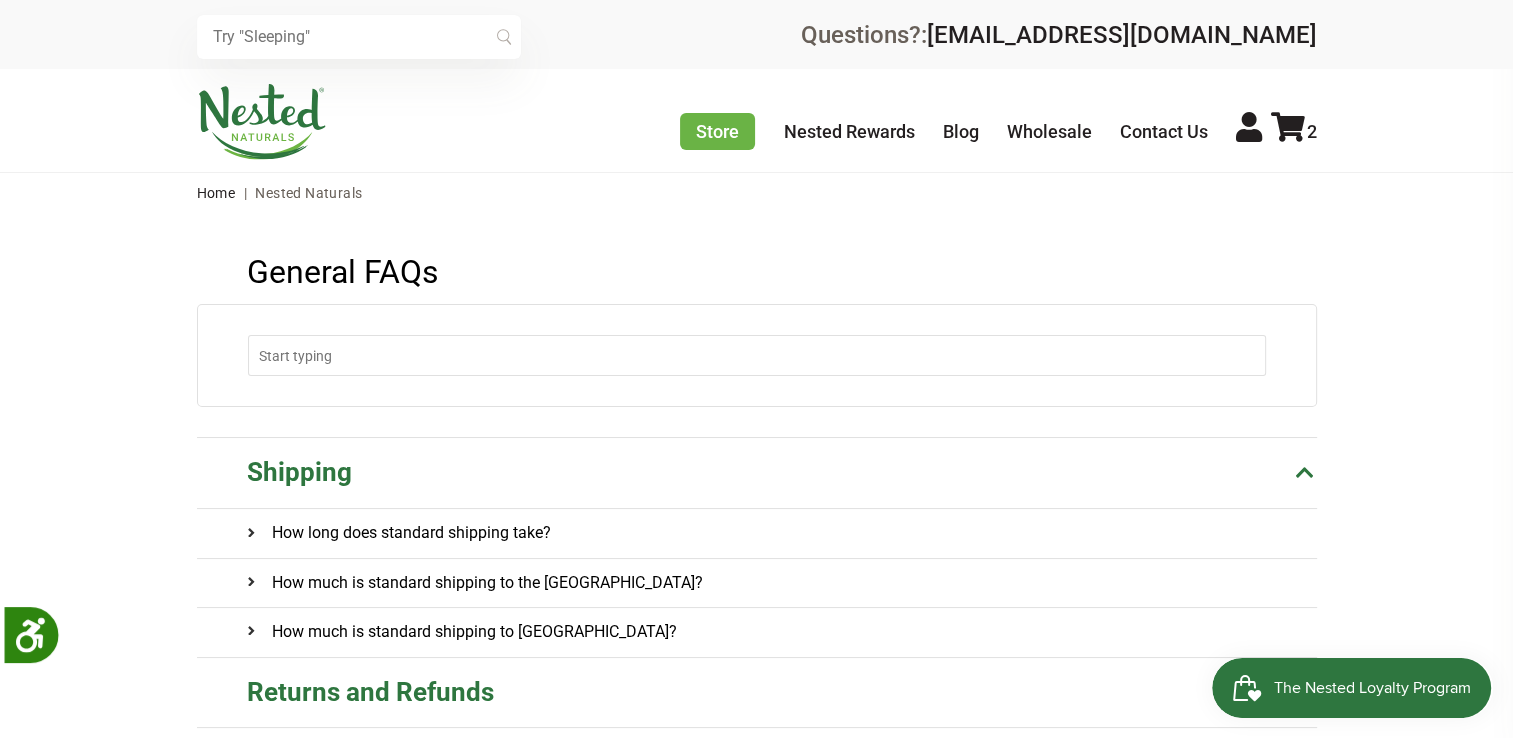 scroll, scrollTop: 0, scrollLeft: 0, axis: both 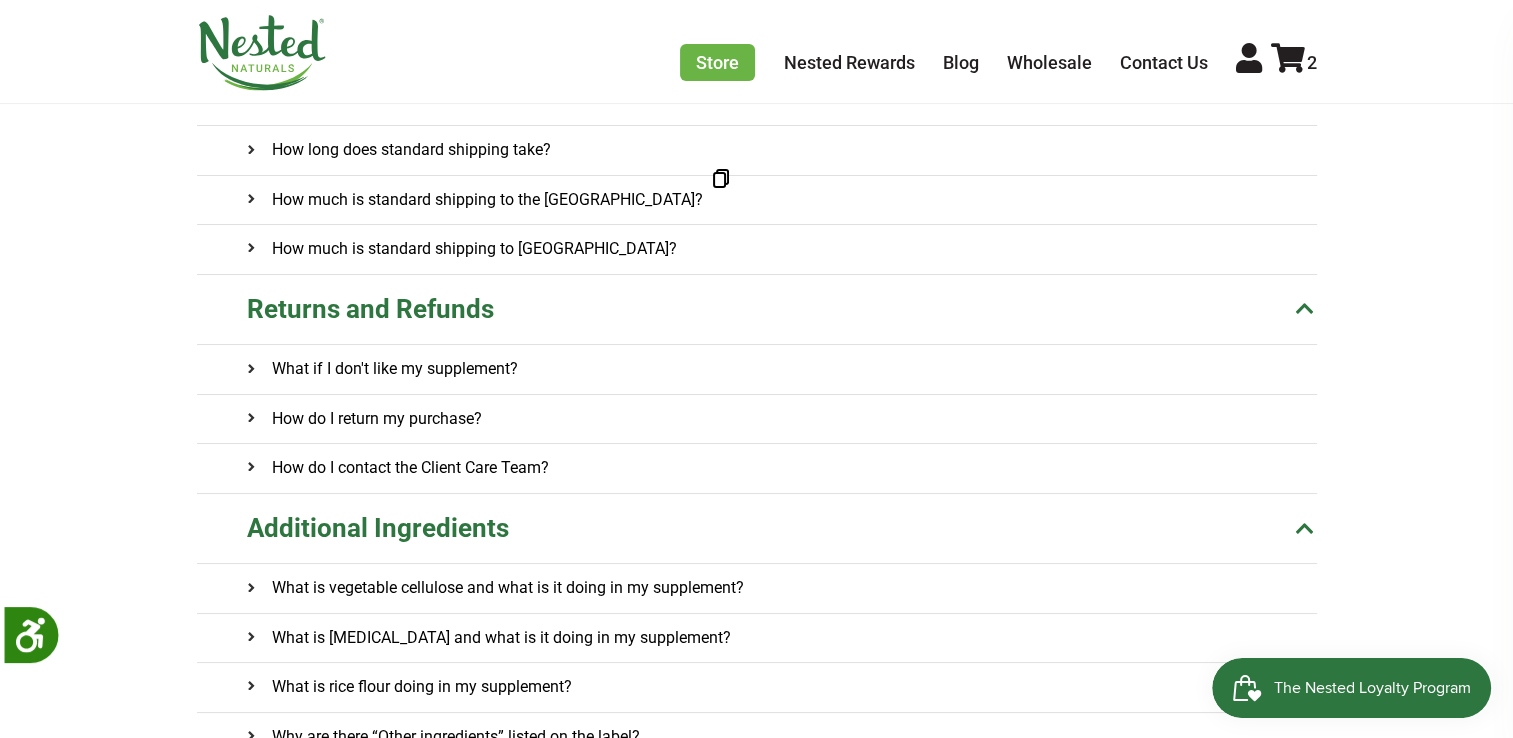 click on "How much is standard shipping to the US?" at bounding box center (475, 200) 